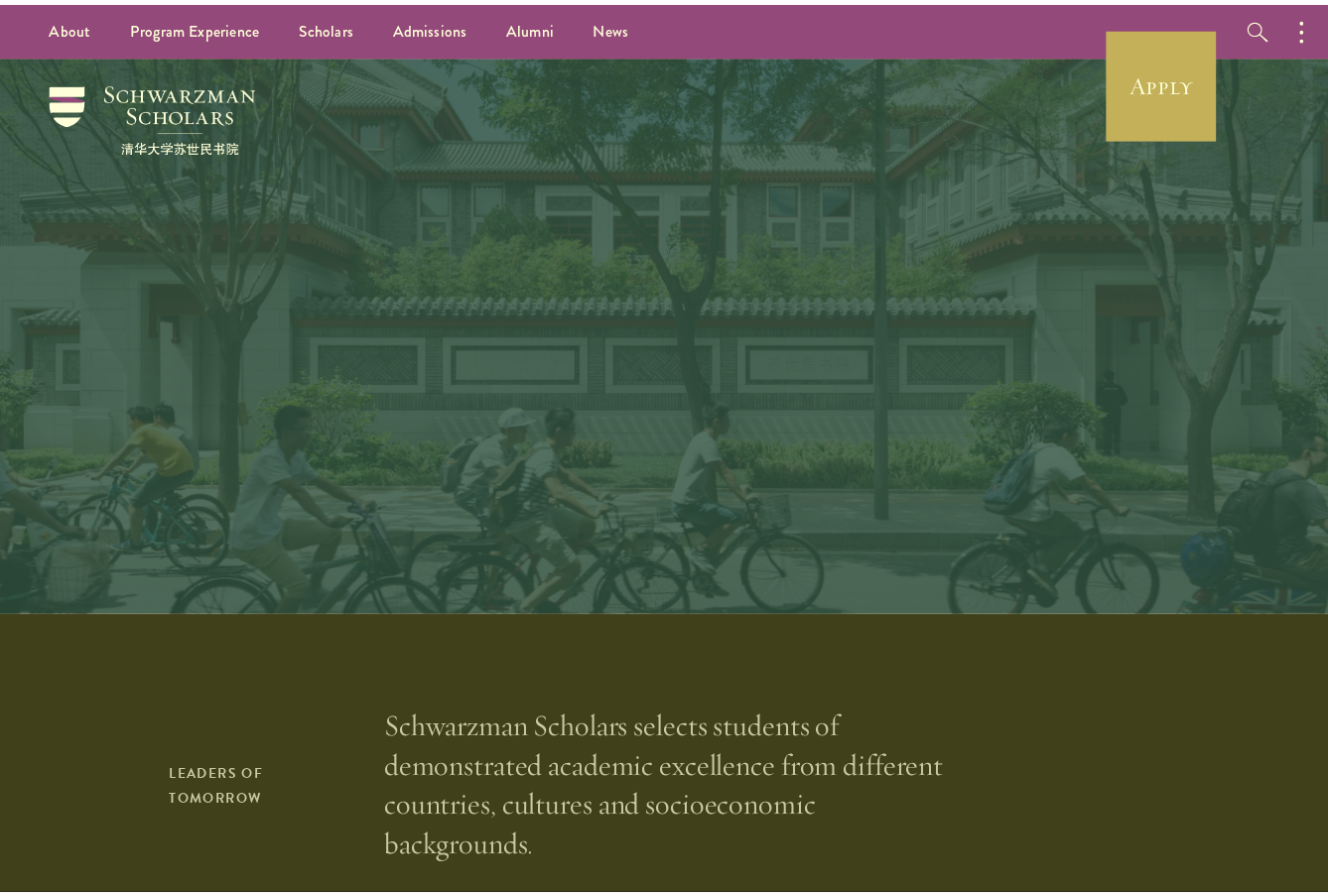 scroll, scrollTop: 0, scrollLeft: 0, axis: both 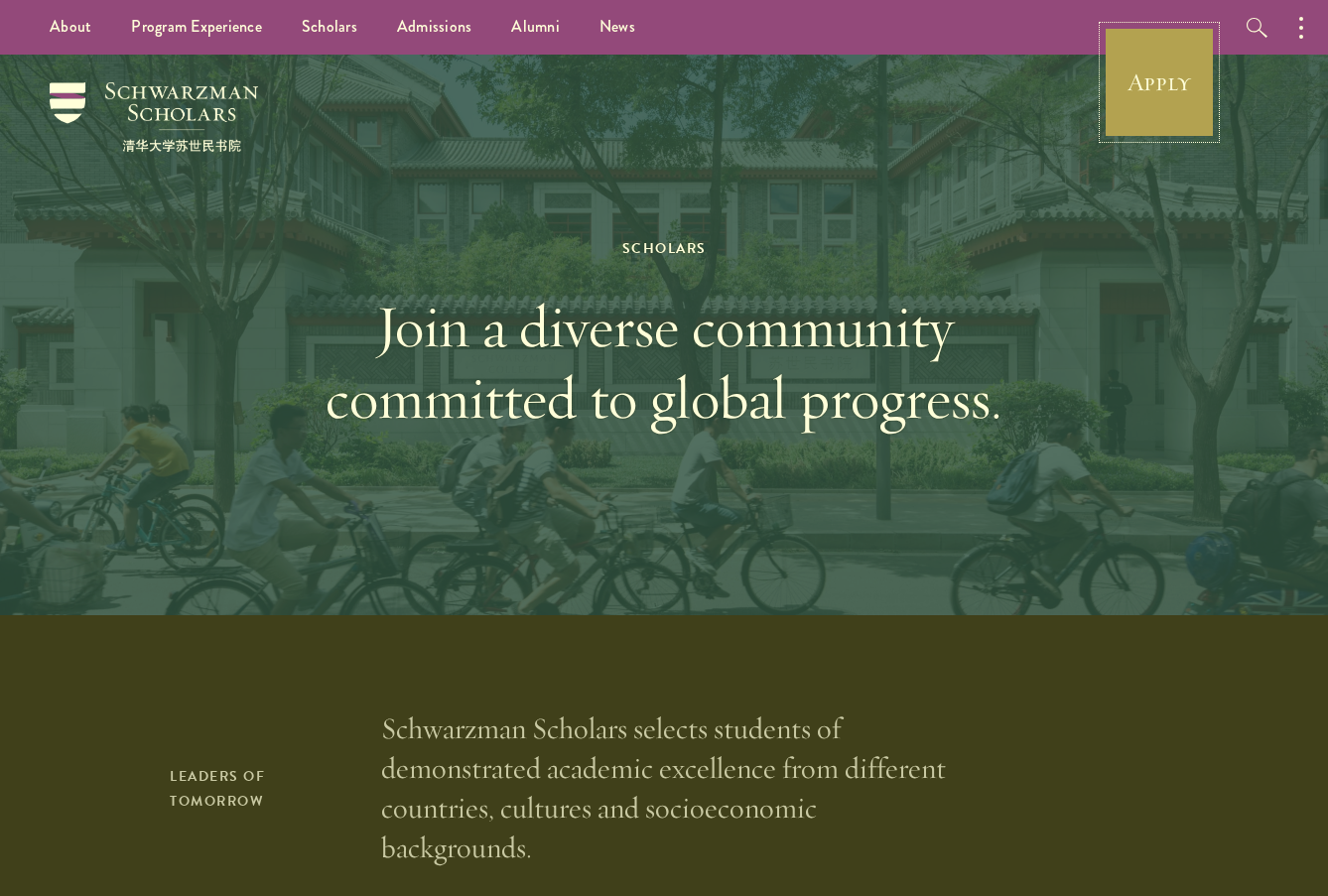 click on "Apply" at bounding box center (1159, 82) 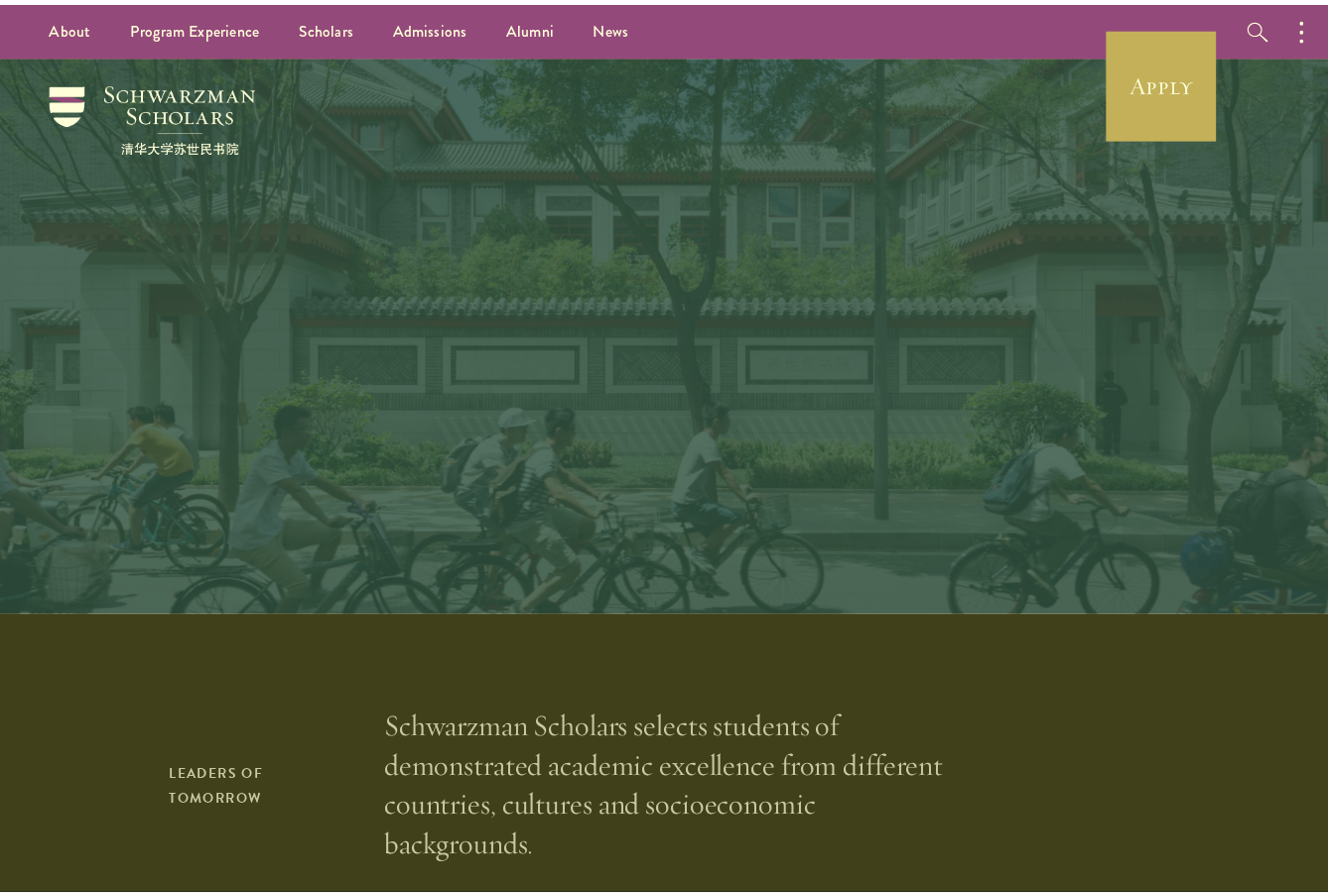scroll, scrollTop: 0, scrollLeft: 0, axis: both 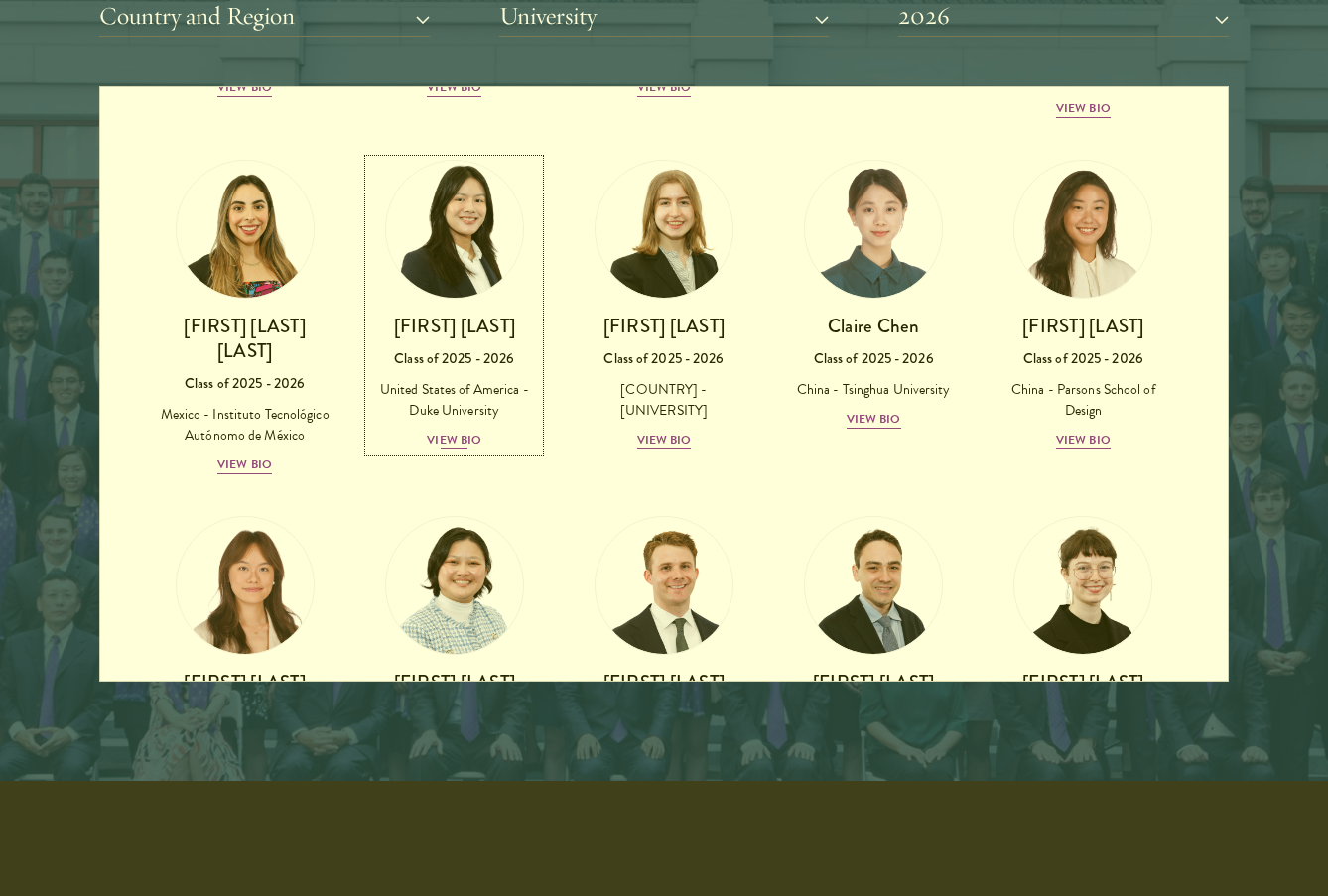 click on "View Bio" at bounding box center (454, 440) 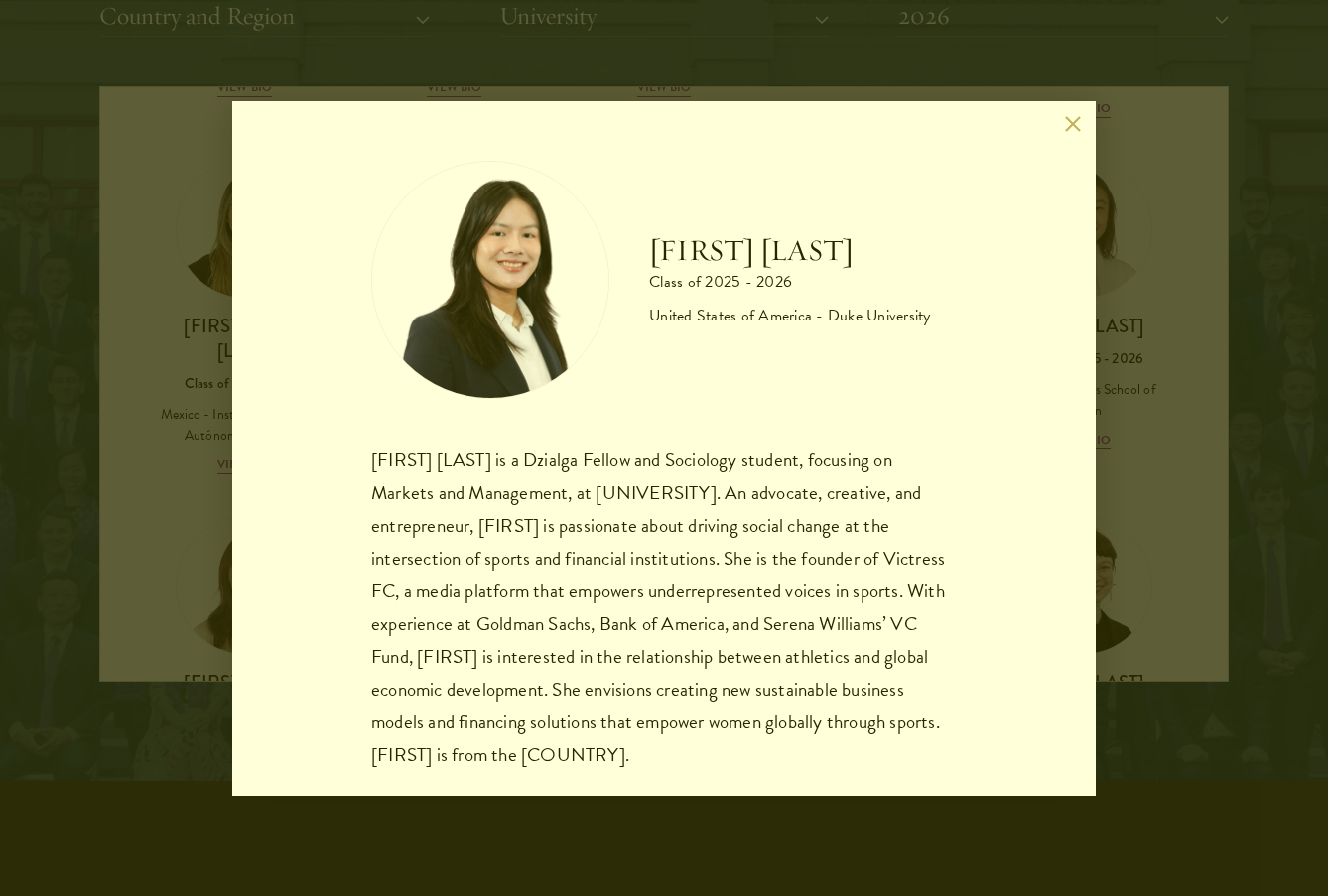 click on "[FIRST] [LAST]
Class of 2025 - 2026
[COUNTRY] - [UNIVERSITY]
[FIRST] [LAST] is a Dzialga Fellow and Sociology student, focusing on Markets and Management, at [UNIVERSITY]. An advocate, creative, and entrepreneur, [FIRST] is passionate about driving social change at the intersection of sports and financial institutions. She is the founder of Victress FC, a media platform that empowers underrepresented voices in sports. With experience at Goldman Sachs, Bank of America, and Serena Williams’ VC Fund, [FIRST] is interested in the relationship between athletics and global economic development. She envisions creating new sustainable business models and financing solutions that empower women globally through sports. [FIRST] is from the [COUNTRY]." at bounding box center (664, 448) 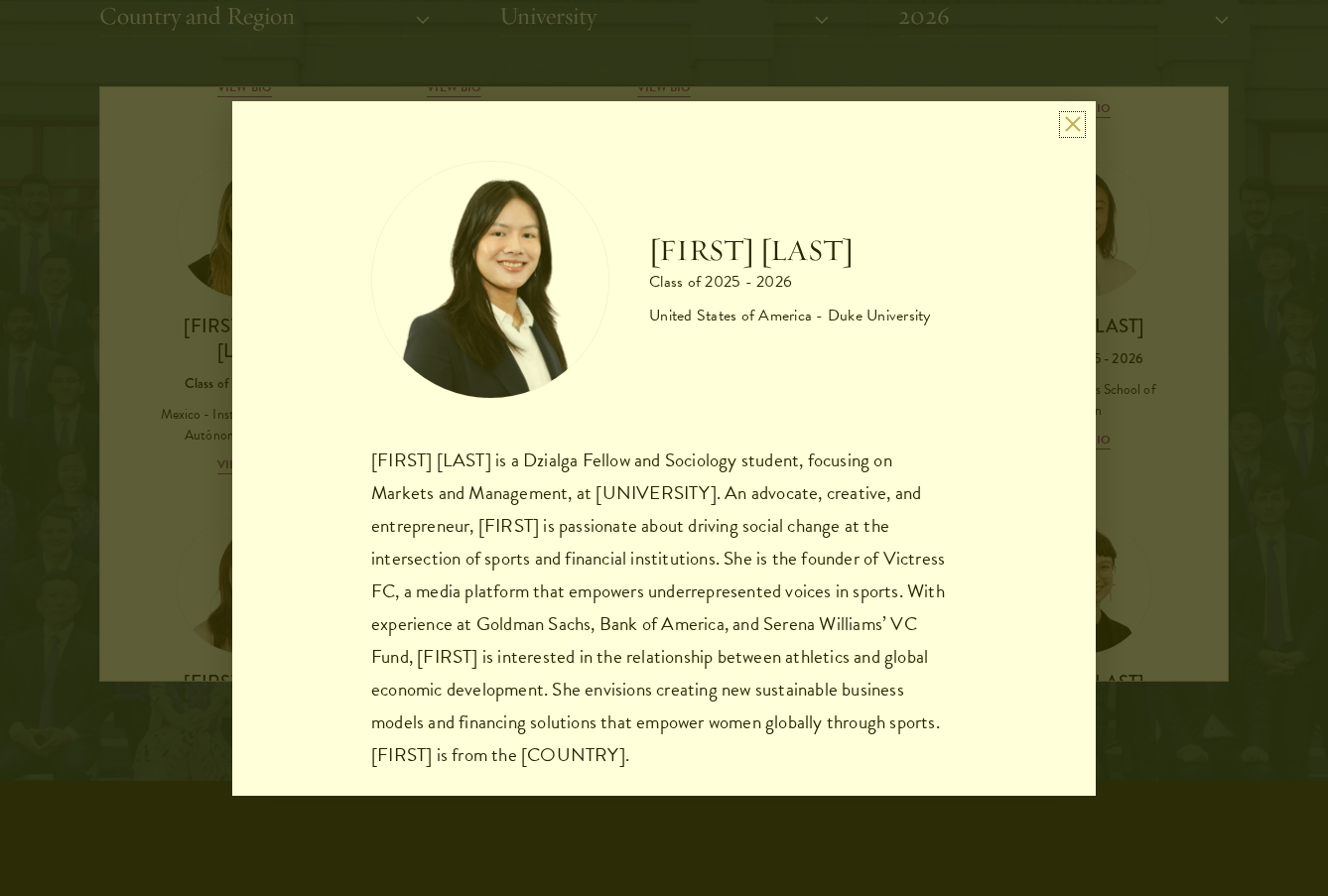 click at bounding box center (1072, 124) 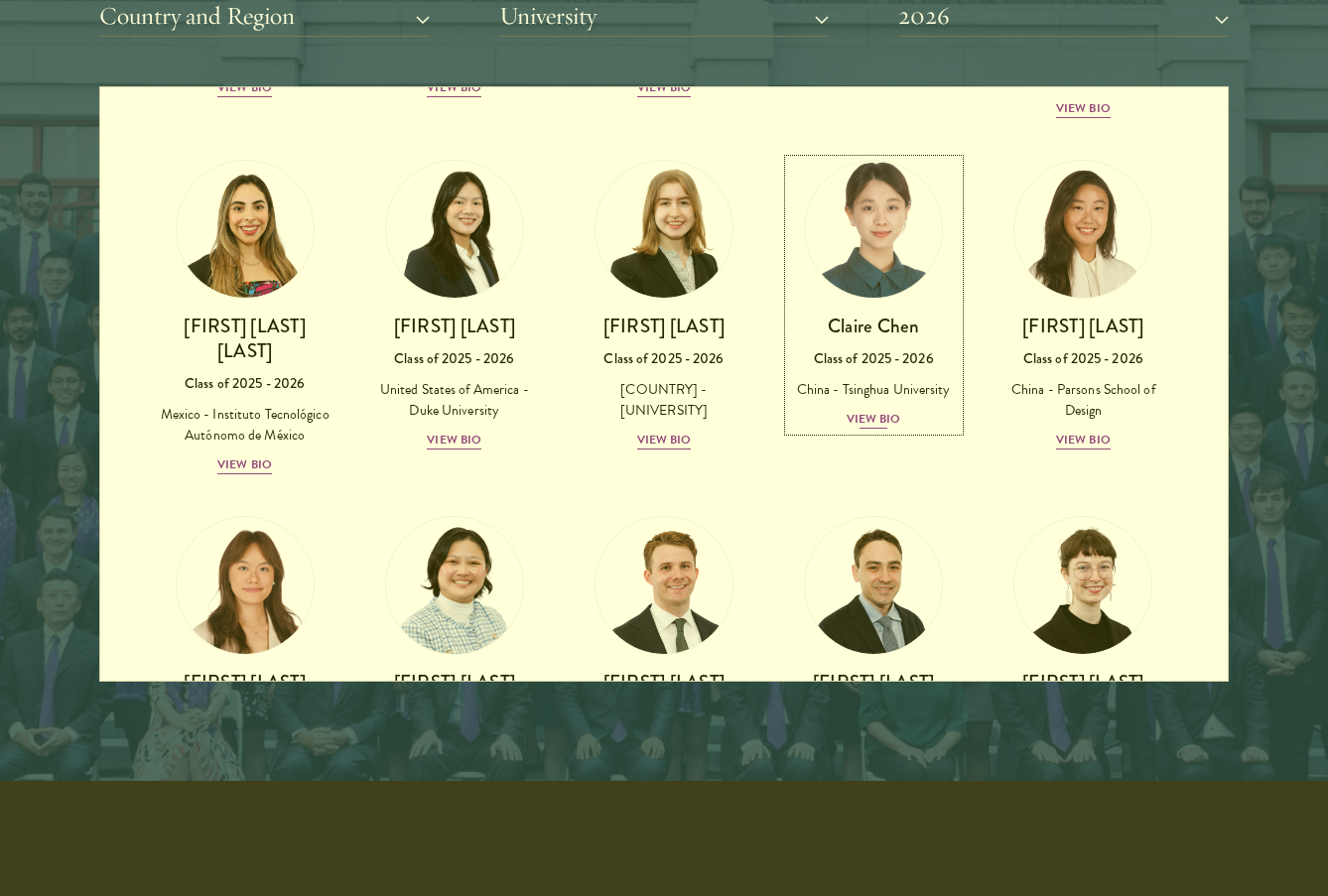 click on "View Bio" at bounding box center [873, 419] 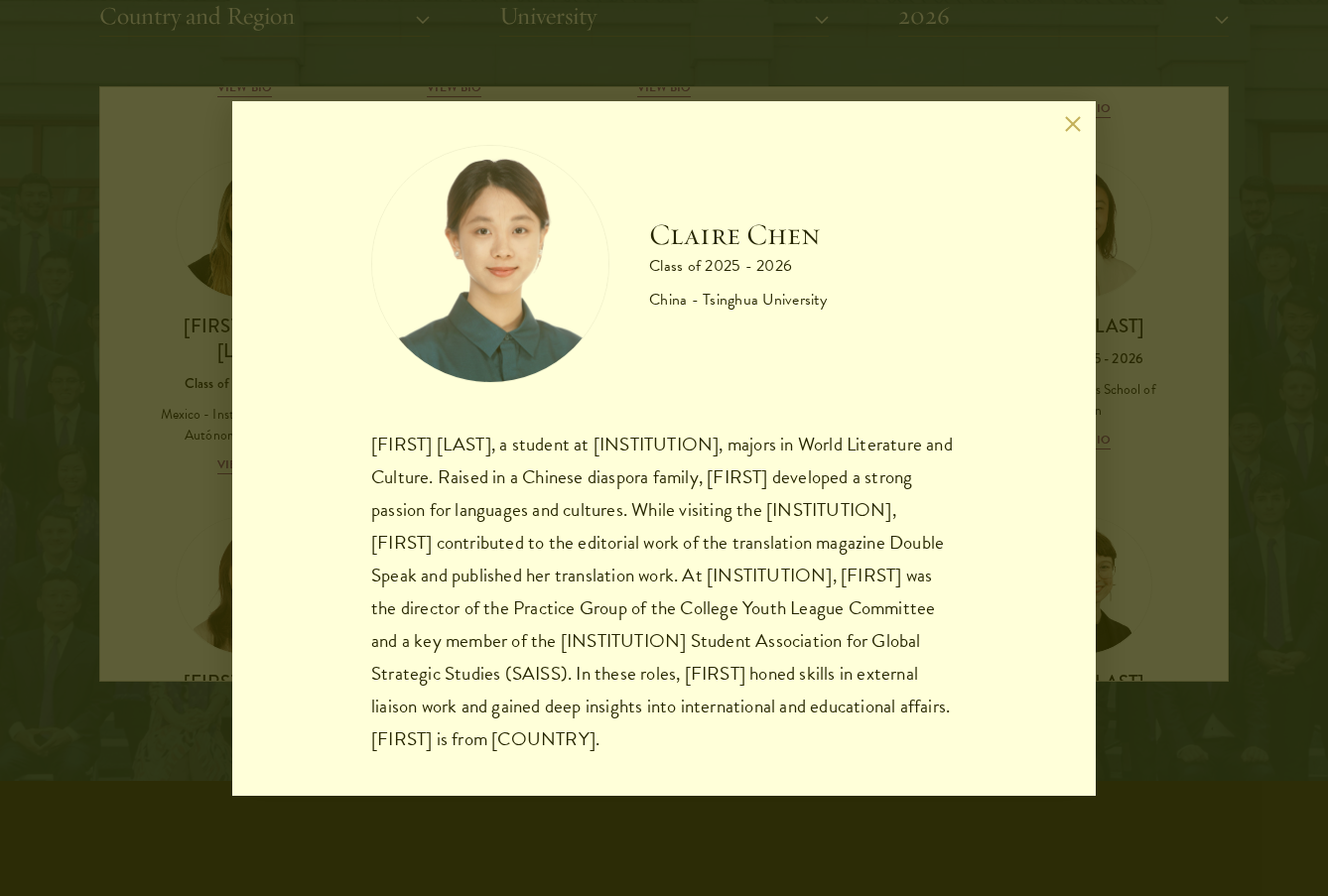 scroll, scrollTop: 29, scrollLeft: 0, axis: vertical 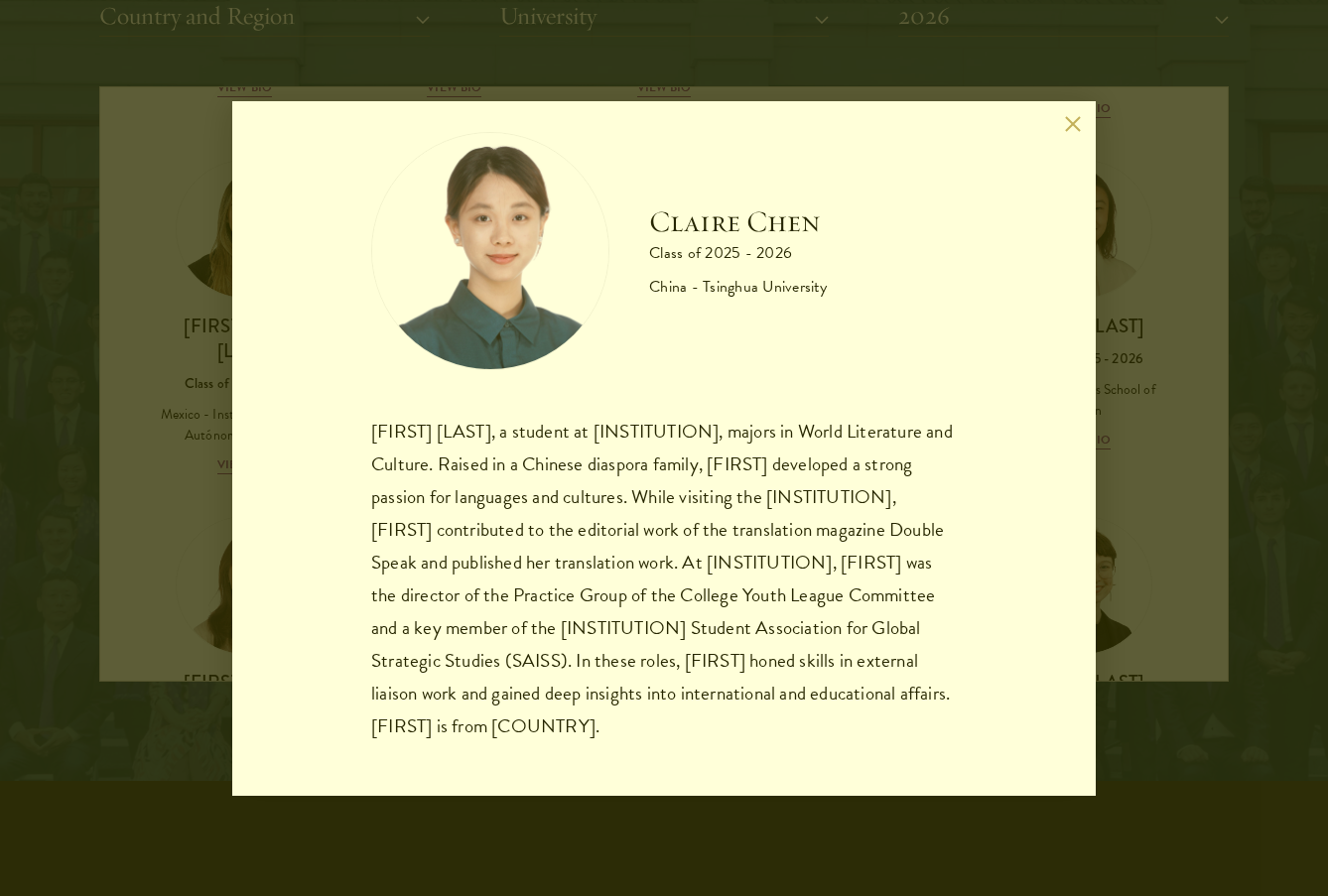 click at bounding box center [1072, 124] 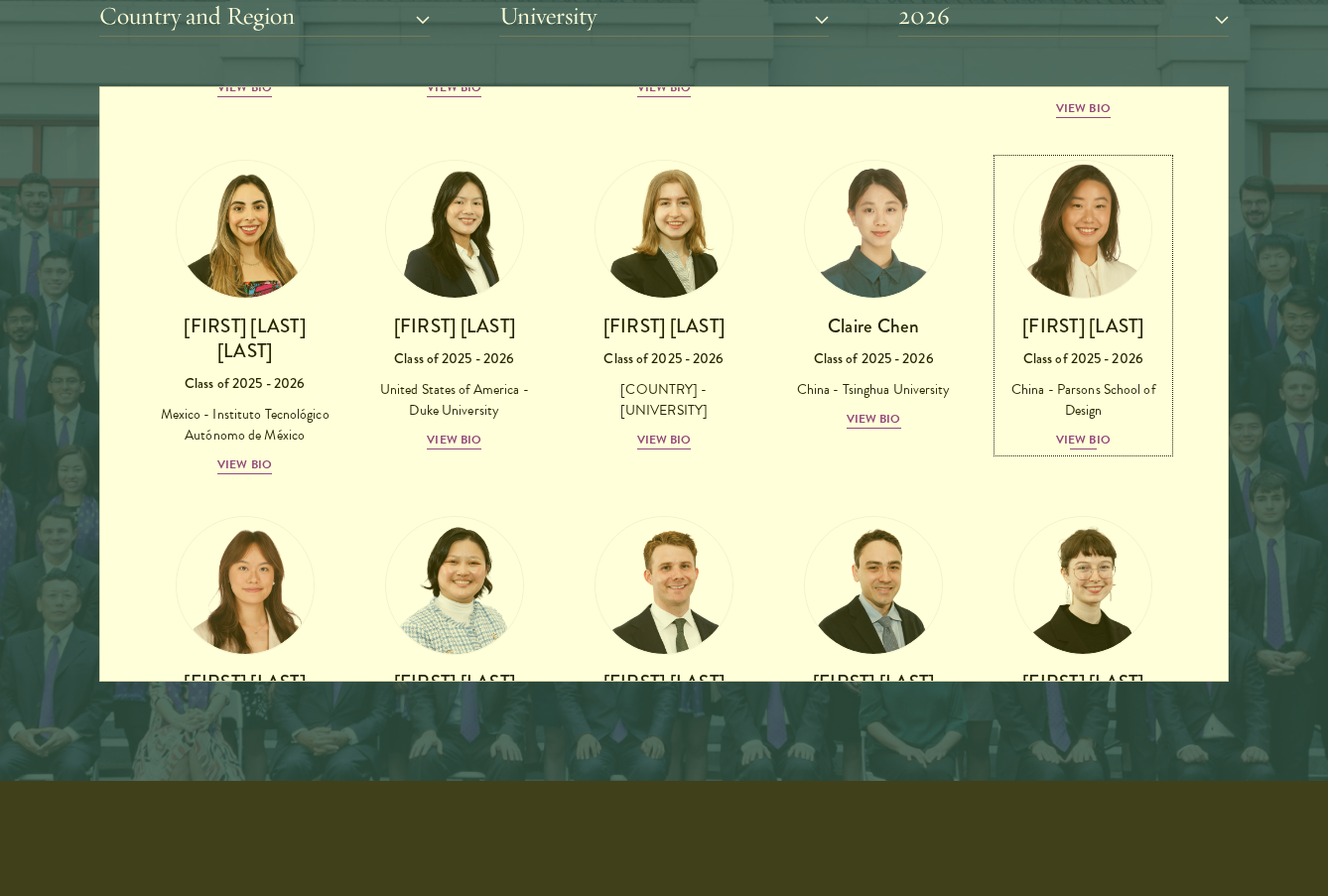 click on "View Bio" at bounding box center (1083, 440) 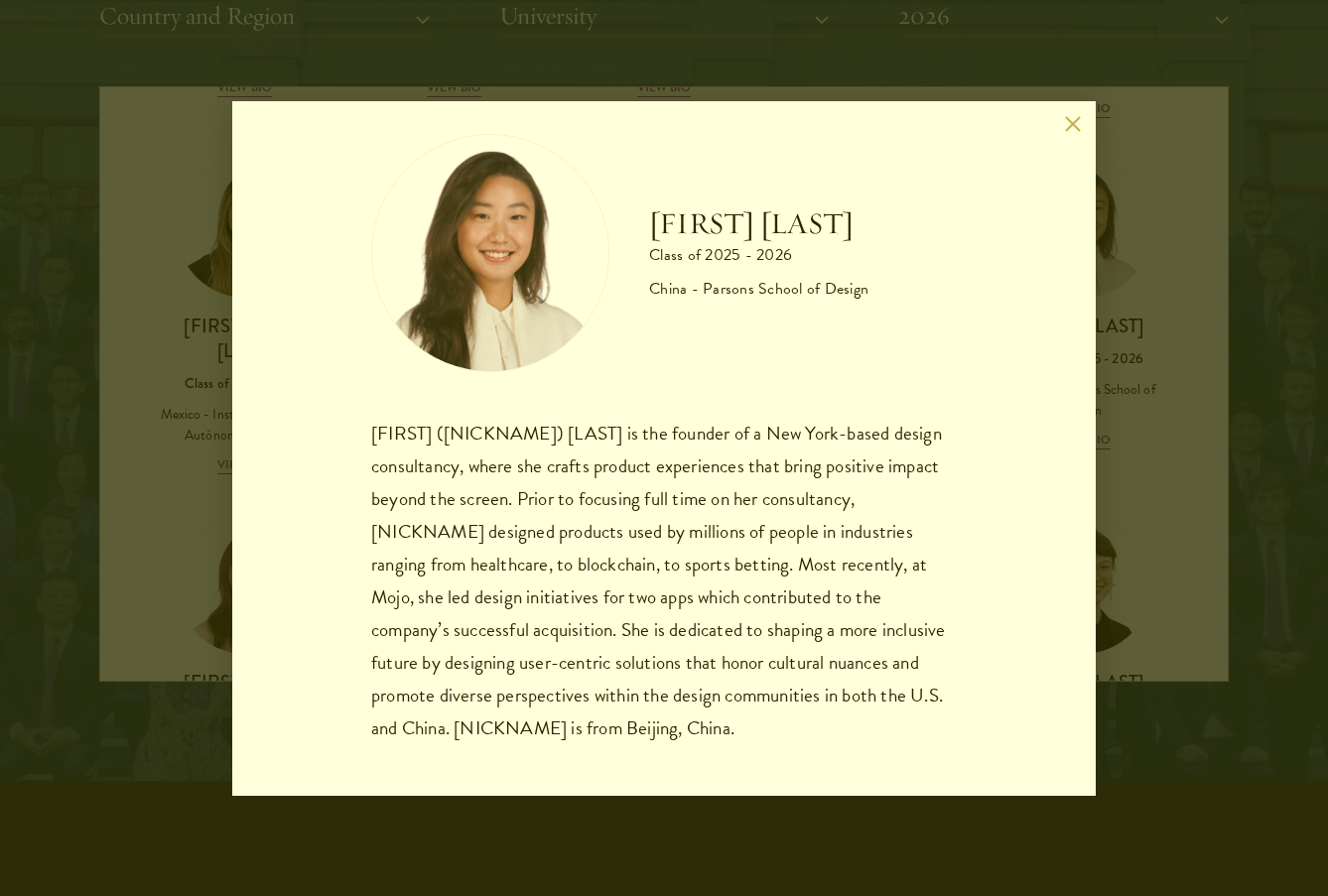 scroll, scrollTop: 35, scrollLeft: 0, axis: vertical 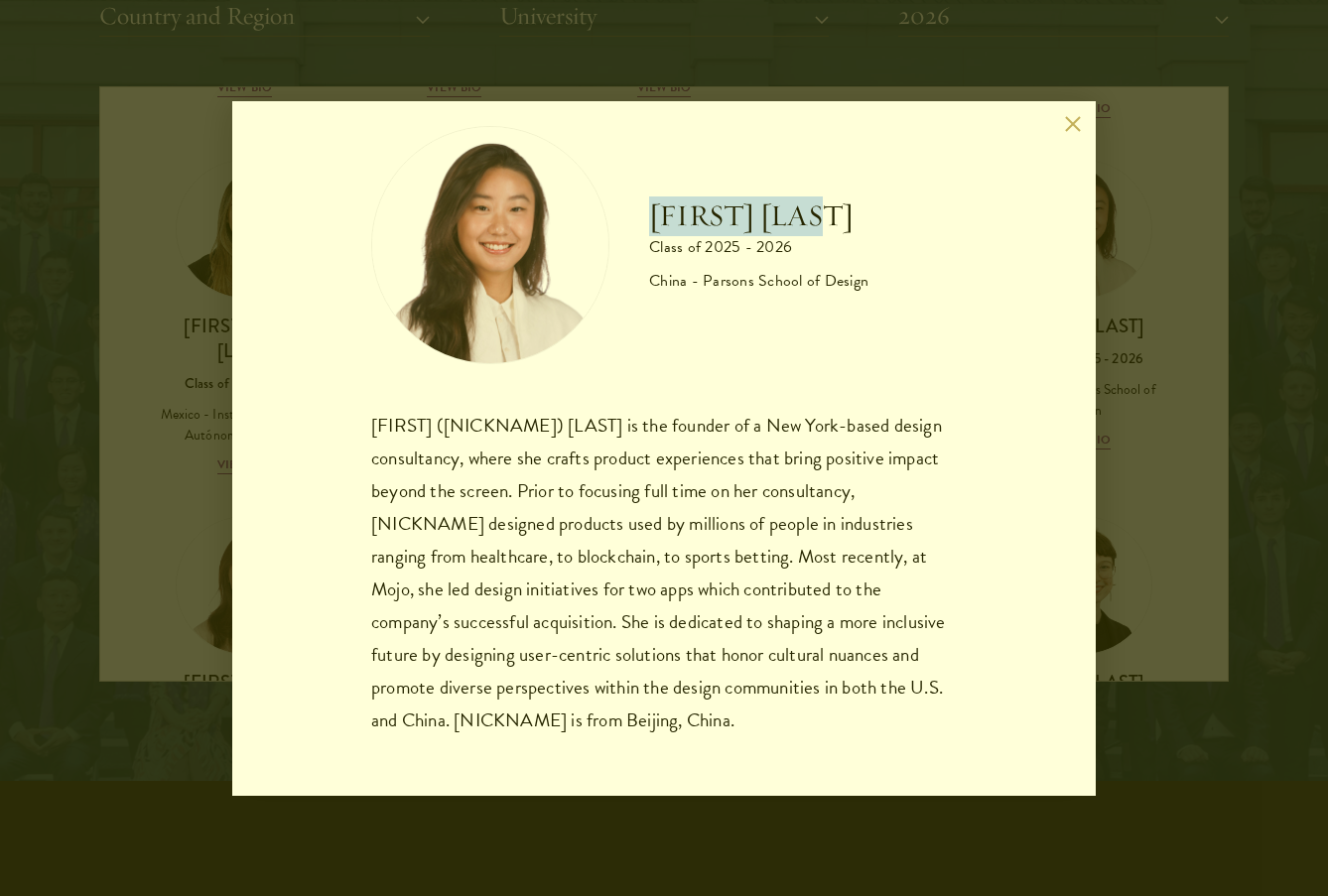 drag, startPoint x: 883, startPoint y: 225, endPoint x: 650, endPoint y: 222, distance: 233.01931 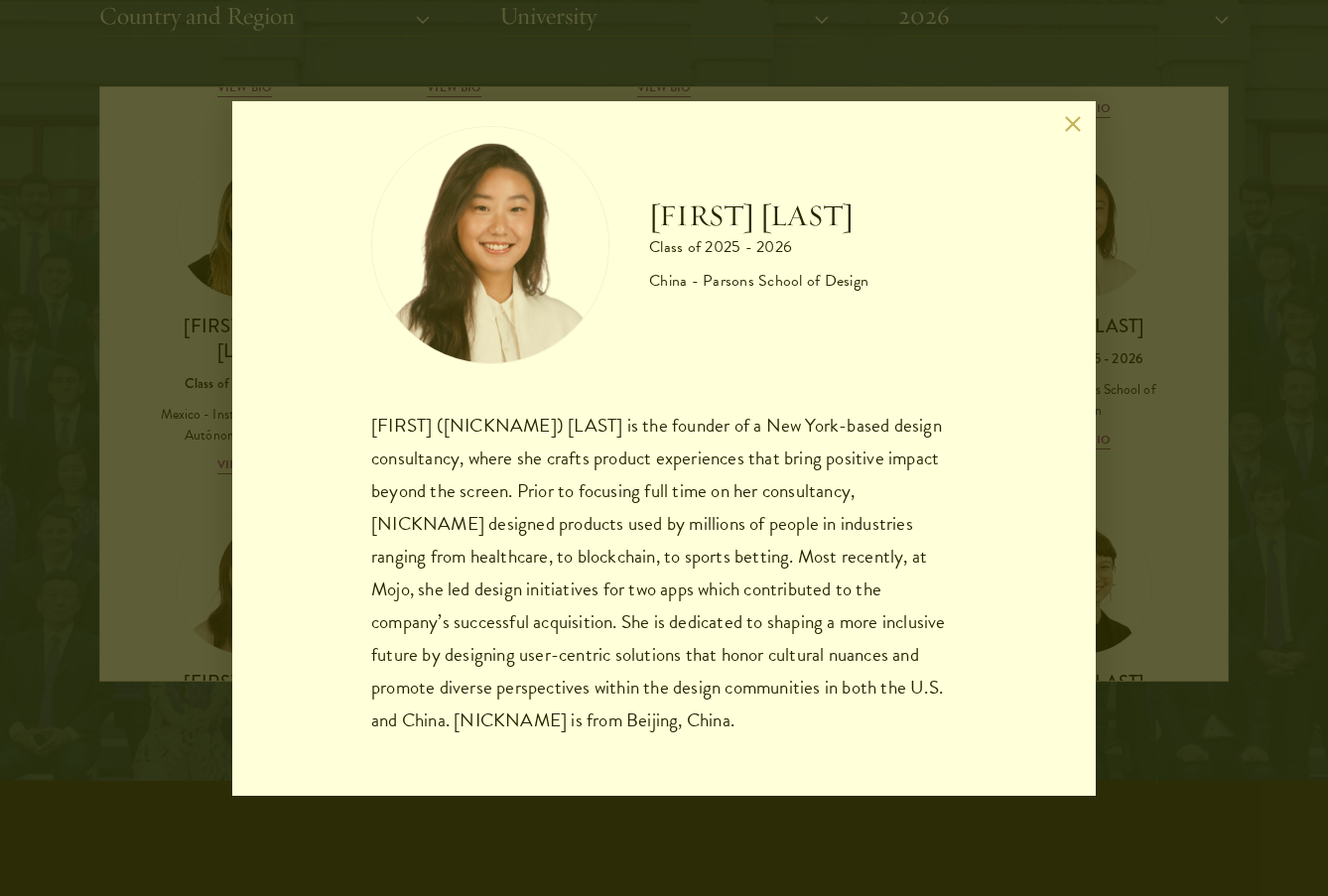 click on "[FIRST] [LAST] is the founder of a New York-based design consultancy, where she crafts product experiences that bring positive impact beyond the screen. Prior to focusing full time on her consultancy, [FIRST] designed products used by millions of people in industries ranging from healthcare, to blockchain, to sports betting. Most recently, at Mojo, she led design initiatives for two apps which contributed to the company’s successful acquisition. She is dedicated to shaping a more inclusive future by designing user-centric solutions that honor cultural nuances and promote diverse perspectives within the design communities in both the U.S. and [COUNTRY]. [FIRST] is from [CITY], [COUNTRY]." at bounding box center [664, 448] 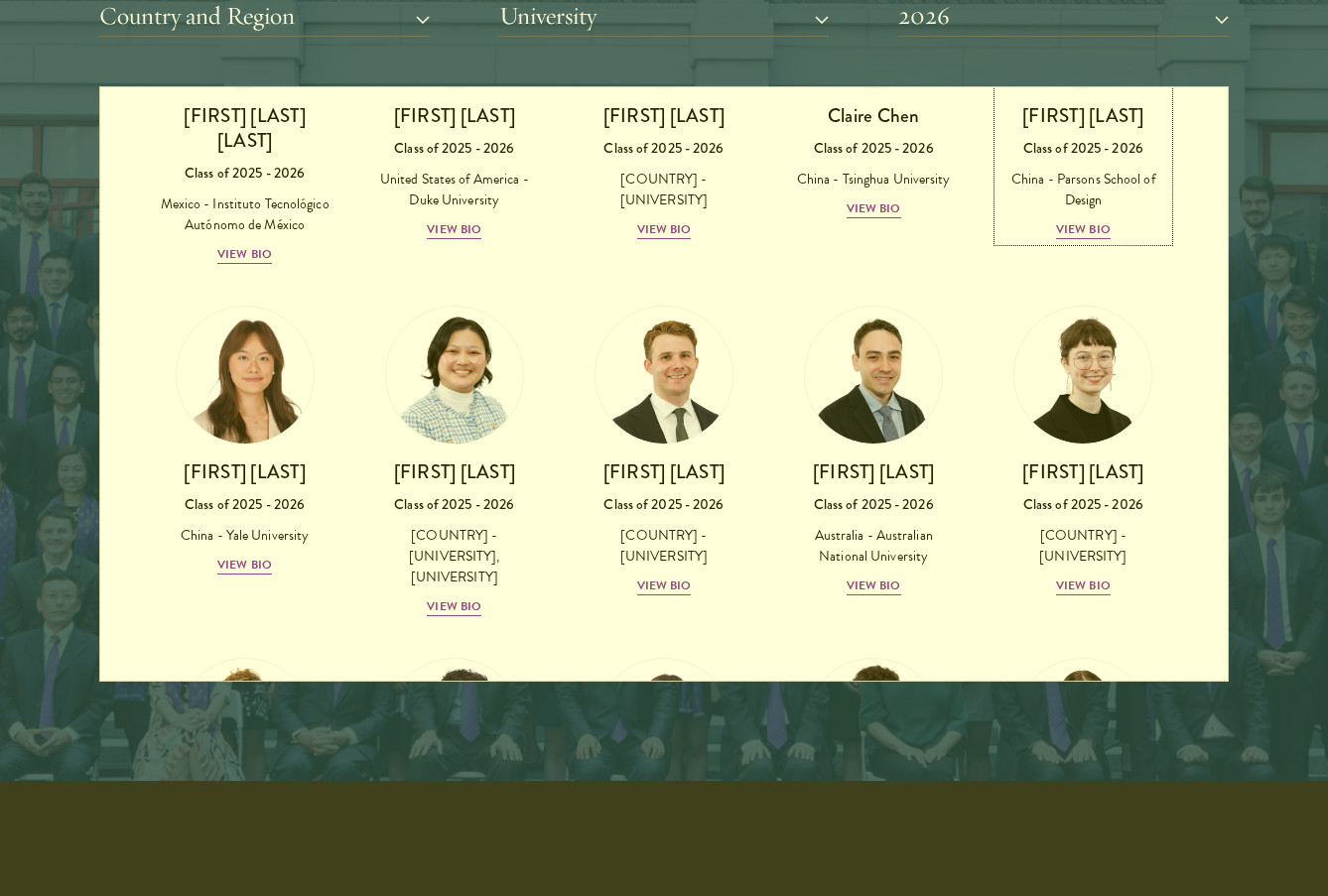 scroll, scrollTop: 1679, scrollLeft: 0, axis: vertical 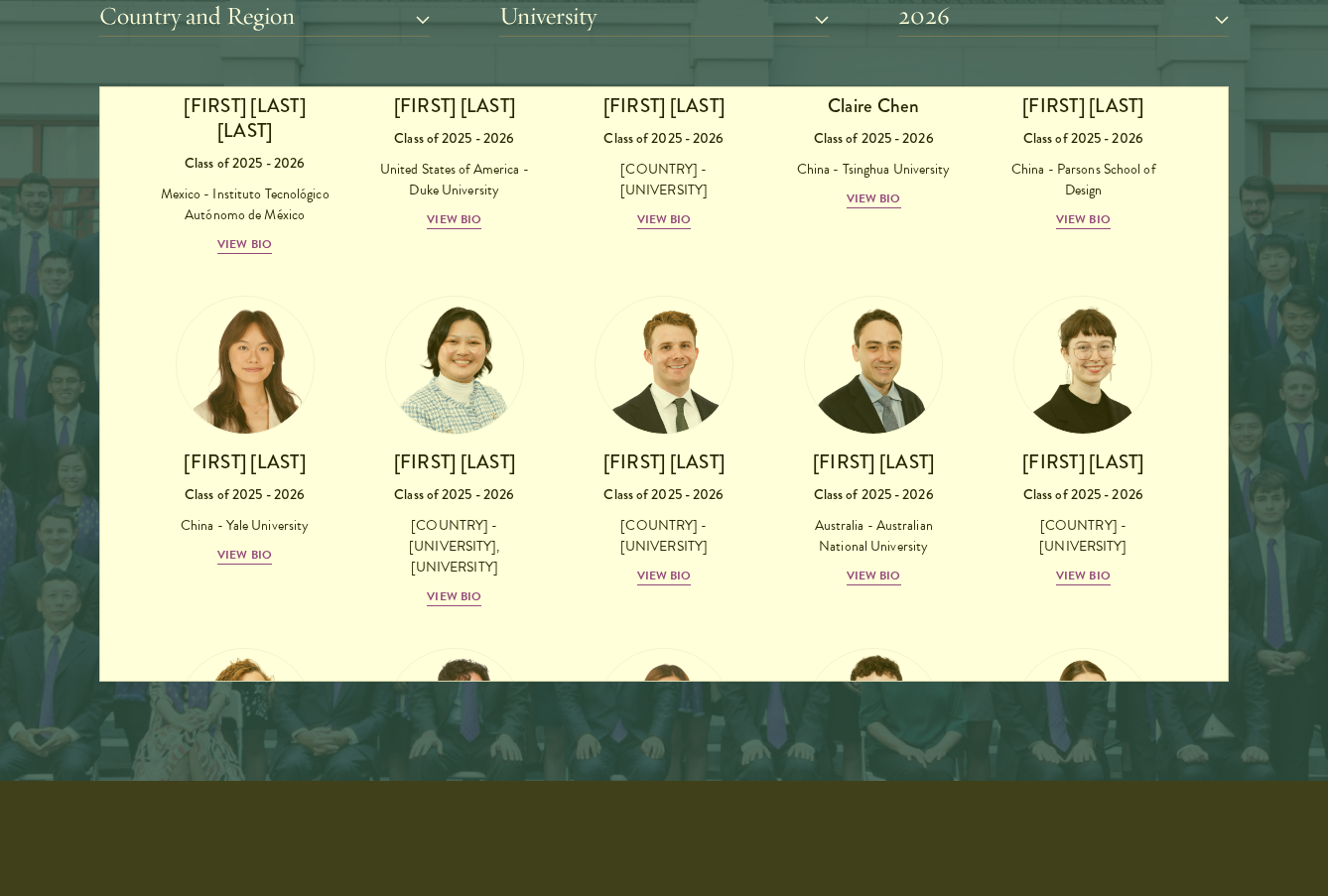 click on "[FIRST] [LAST]
Class of [YEAR] - [YEAR]
[COUNTRY] - [UNIVERSITY], [UNIVERSITY]
View Bio" at bounding box center (454, 451) 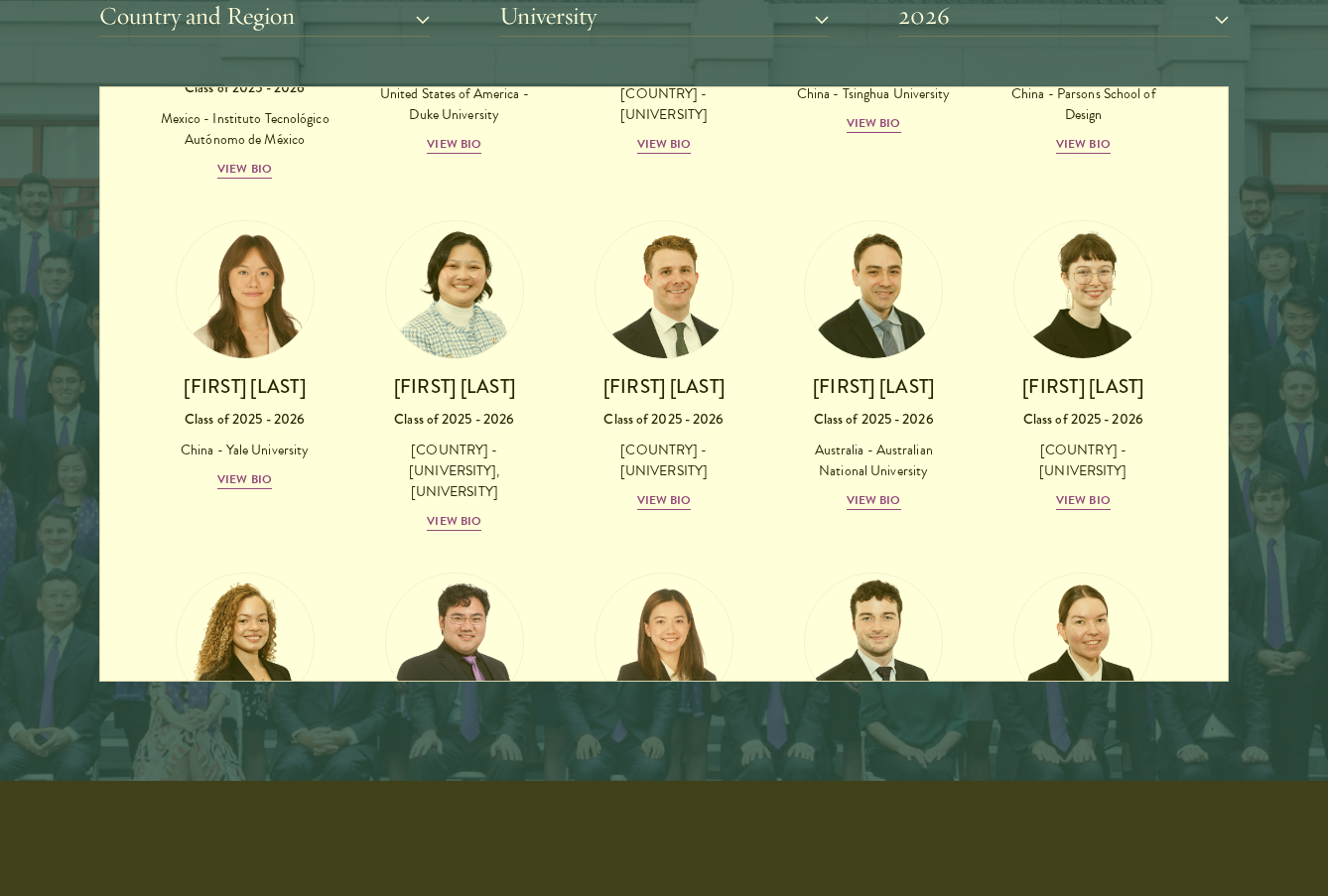 scroll, scrollTop: 1763, scrollLeft: 0, axis: vertical 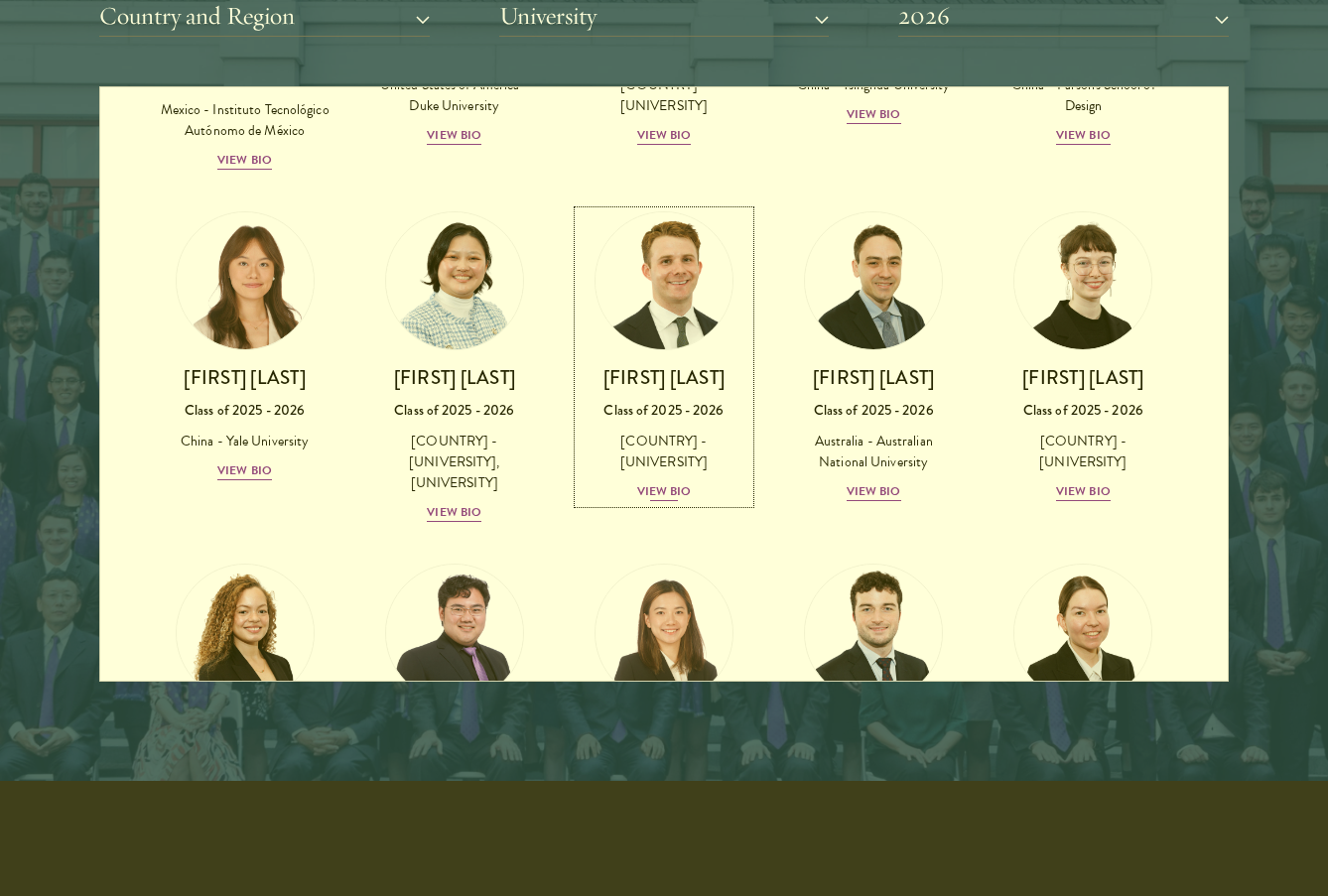 click on "View Bio" at bounding box center (664, 491) 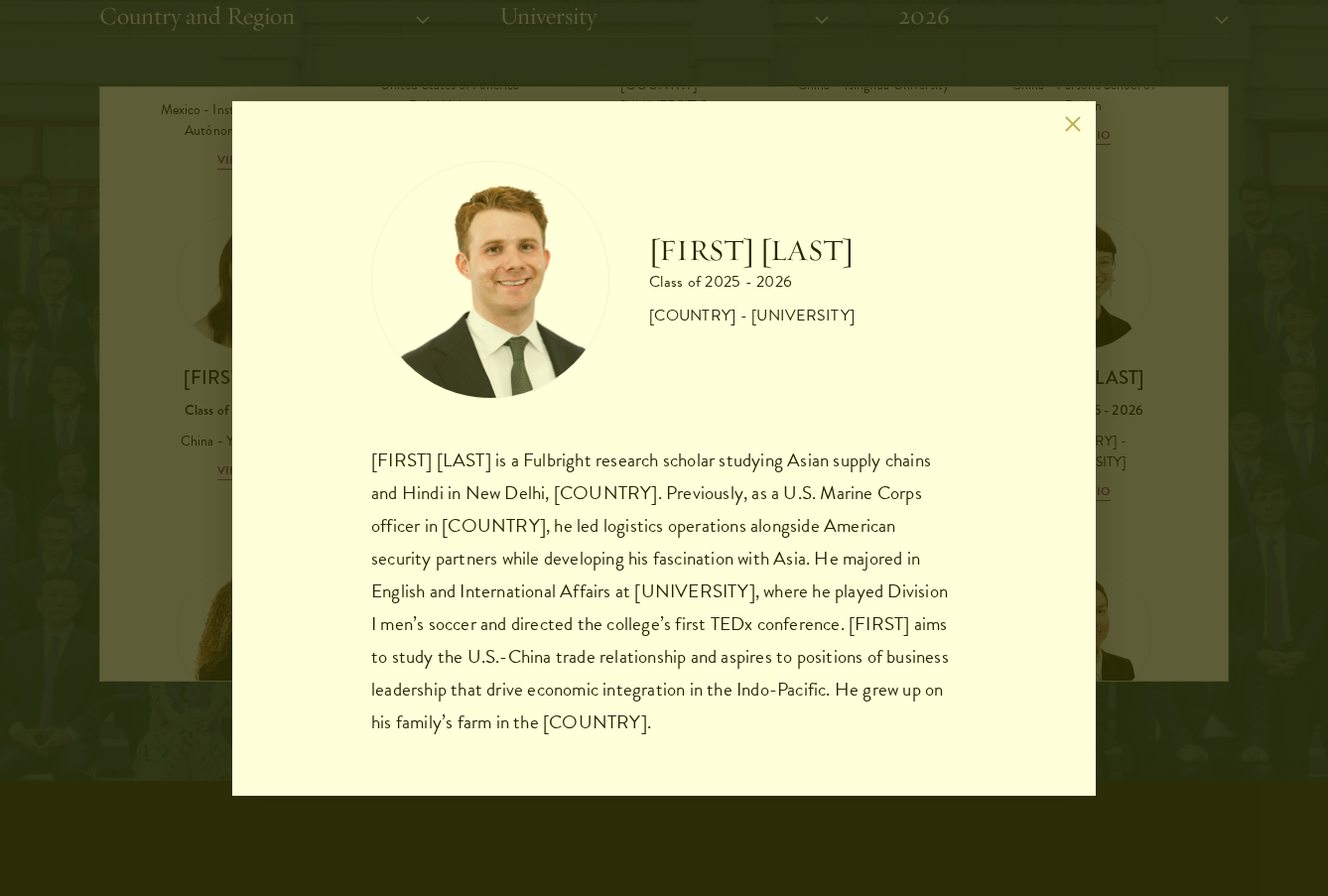 scroll, scrollTop: 2, scrollLeft: 0, axis: vertical 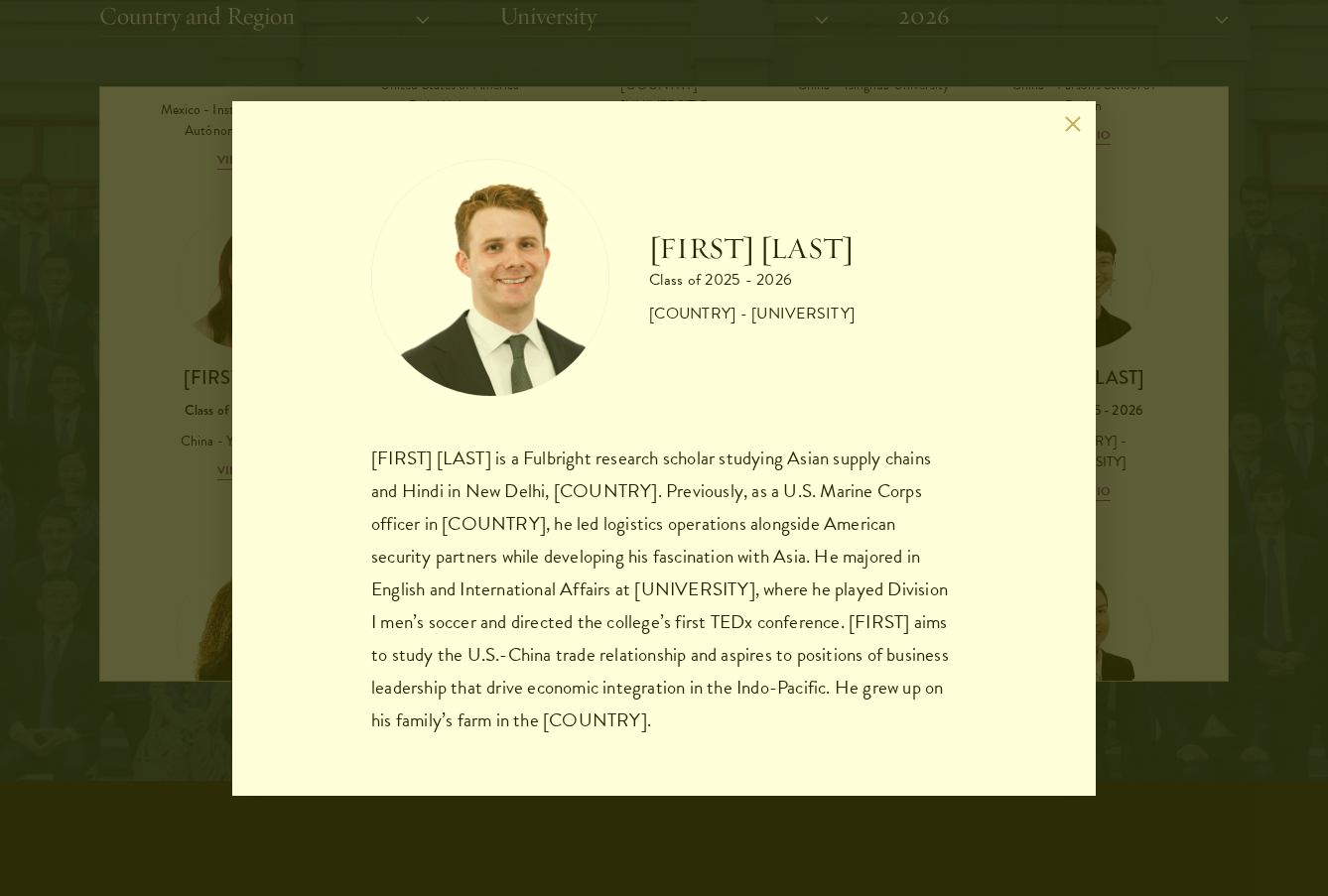 click at bounding box center [1072, 124] 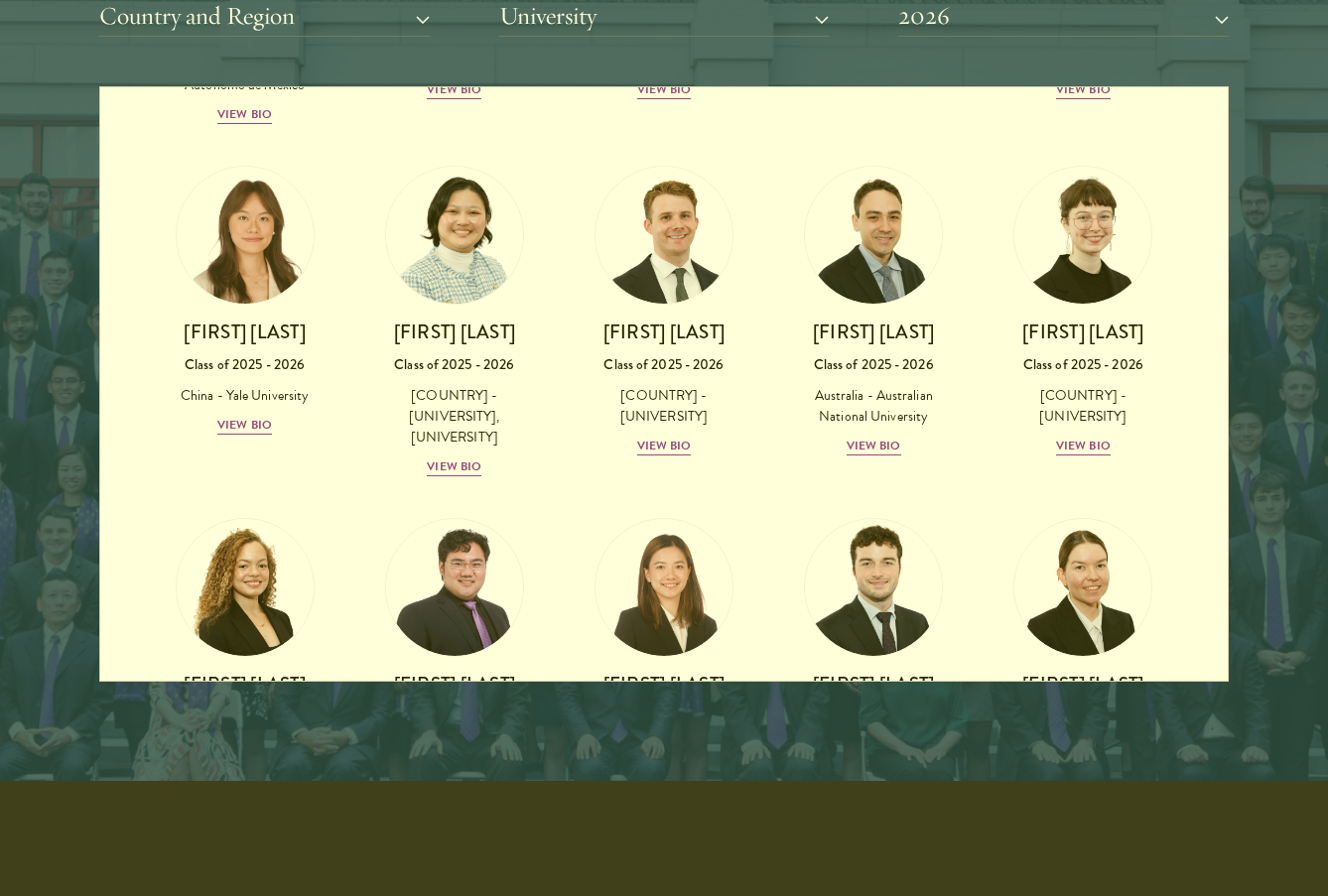 click on "[FIRST] [LAST]
Class of 2025 - 2026
China - Peking University
View Bio
Cirenquji
Class of 2023 - 2024
China - Peking University, New York University
Lozangtashi
Class of 2025 - 2026
China - South-Central Minzu University, Beijing Normal University
View Bio
[FIRST][LAST]
Class of 2024 - 2025
Egypt - African Leadership University, Rwanda
View Bio
[FIRST] [LAST]
Class of 2019 - 2020
United Kingdom - Imperial College London
[FIRST] [LAST]" at bounding box center (664, 3514) 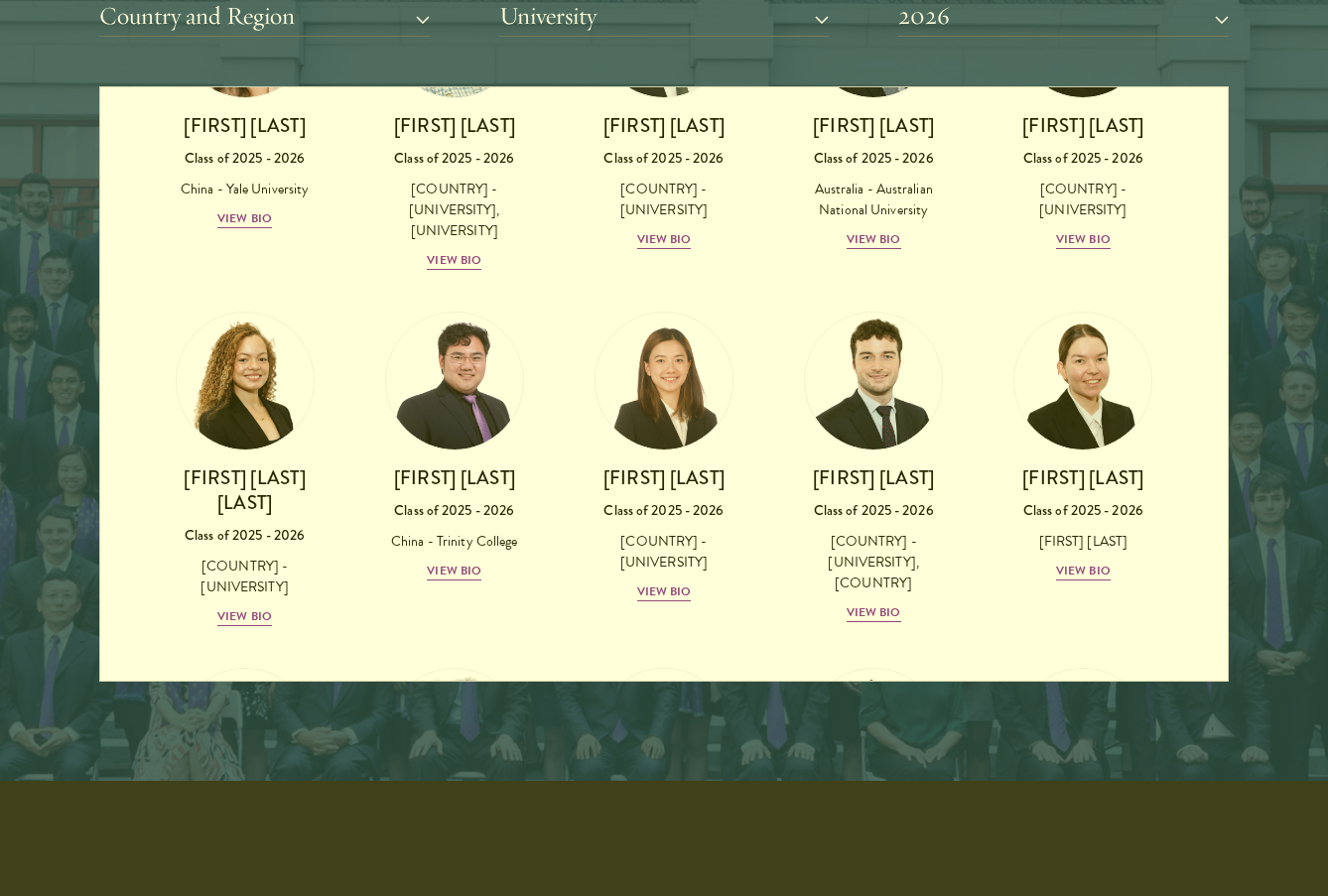 scroll, scrollTop: 2101, scrollLeft: 0, axis: vertical 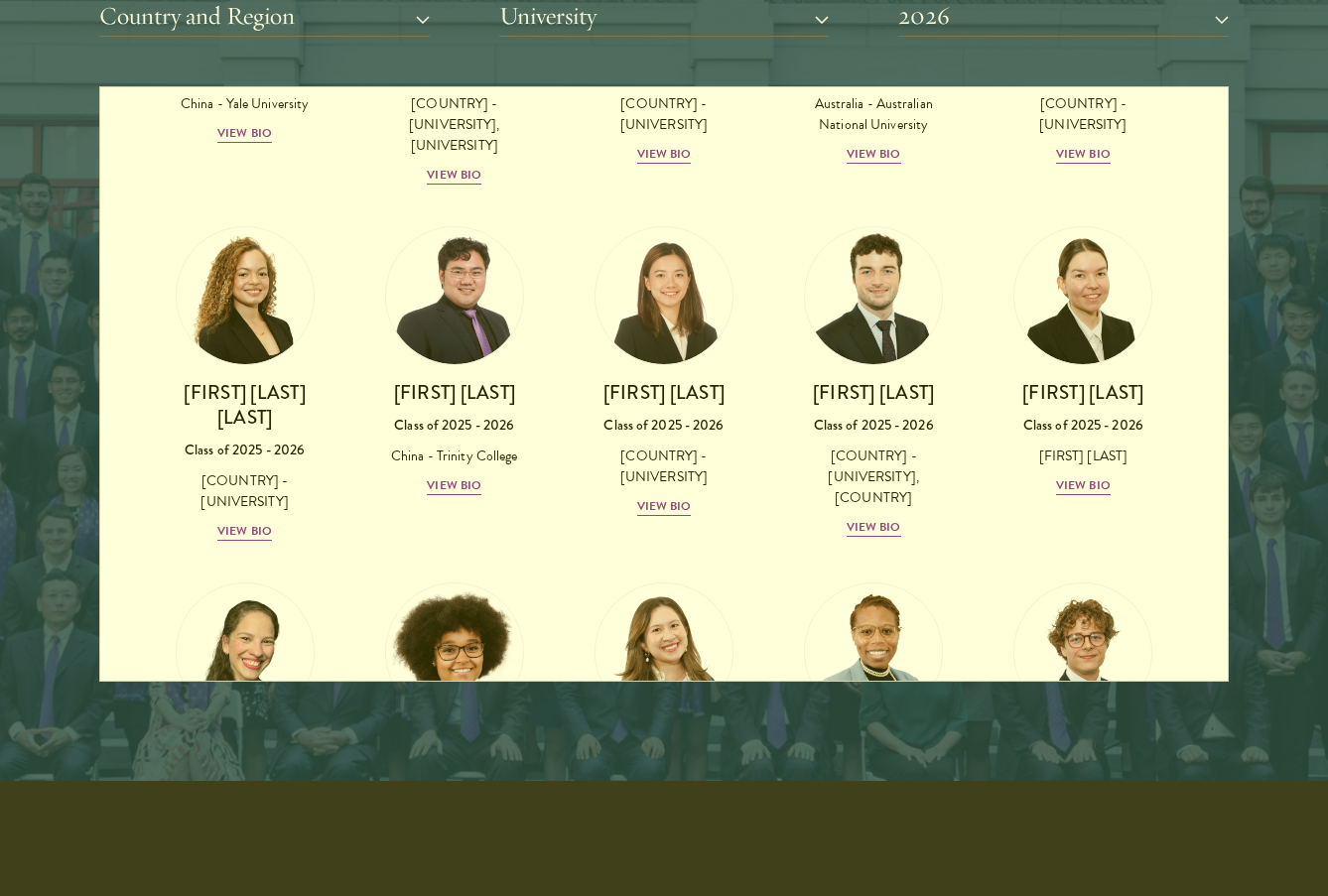click on "[FIRST] [LAST]
Class of [YEAR] - [YEAR]
[COUNTRY] - [UNIVERSITY]
View Bio" at bounding box center (1083, 361) 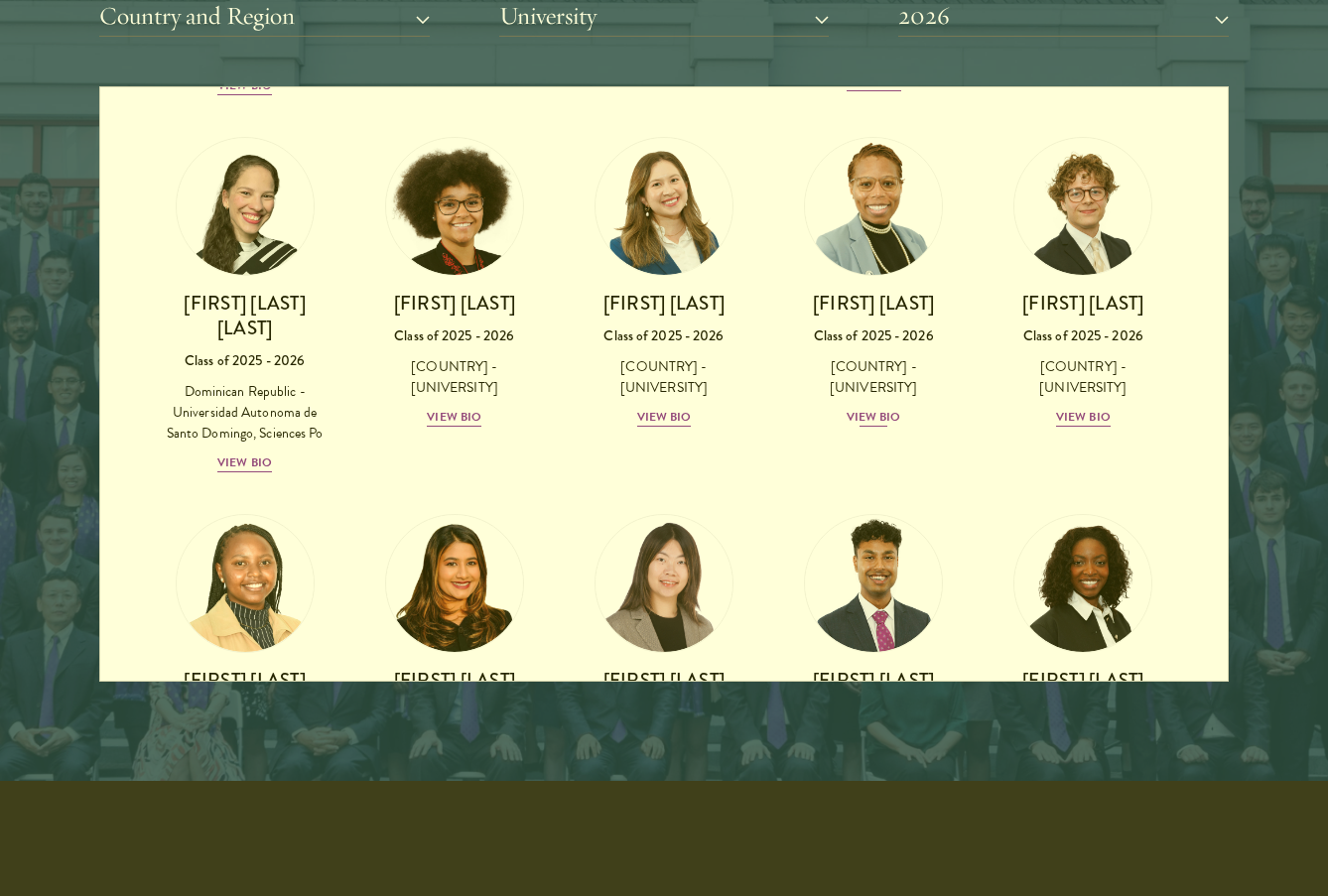 scroll, scrollTop: 2545, scrollLeft: 0, axis: vertical 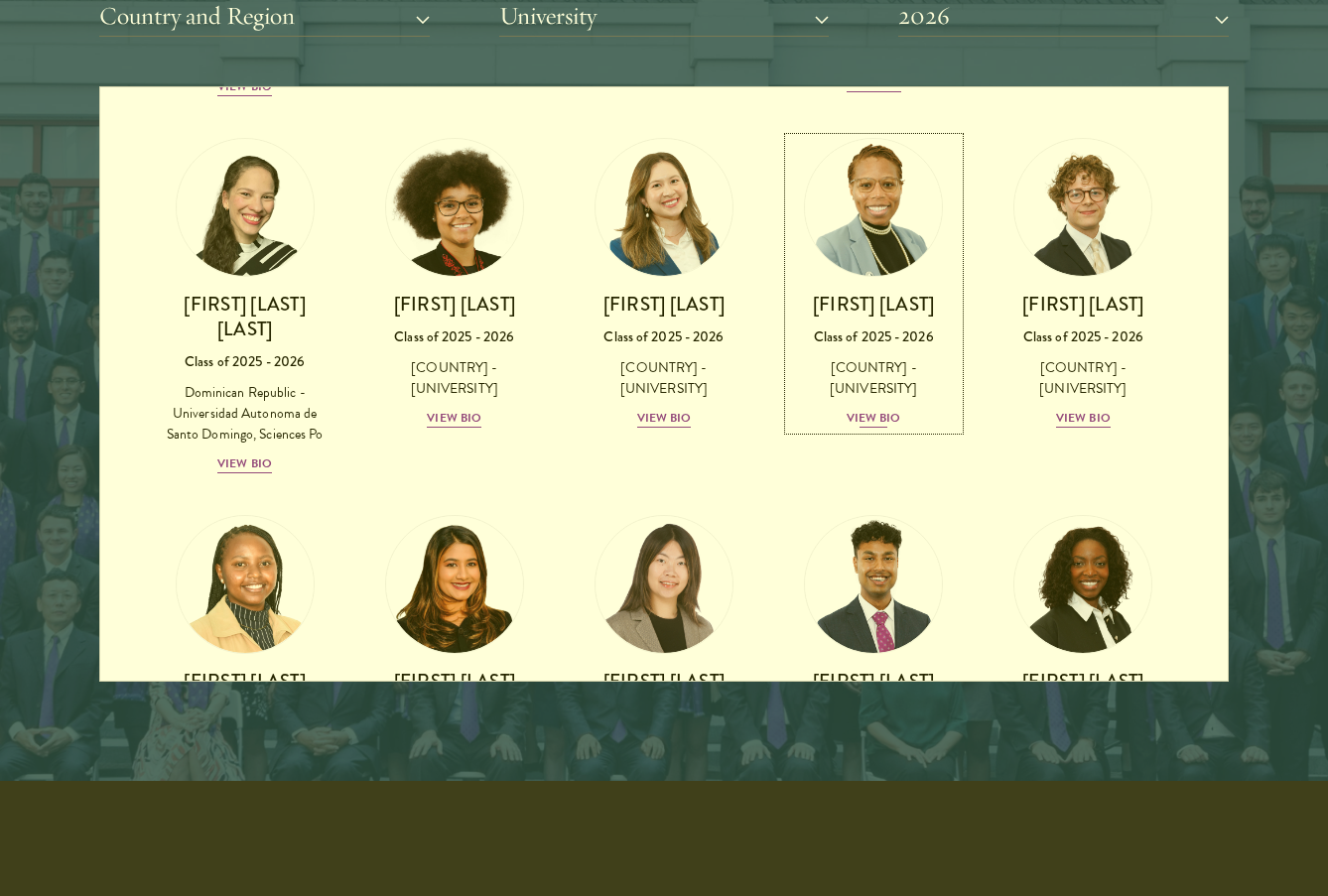 click at bounding box center (873, 207) 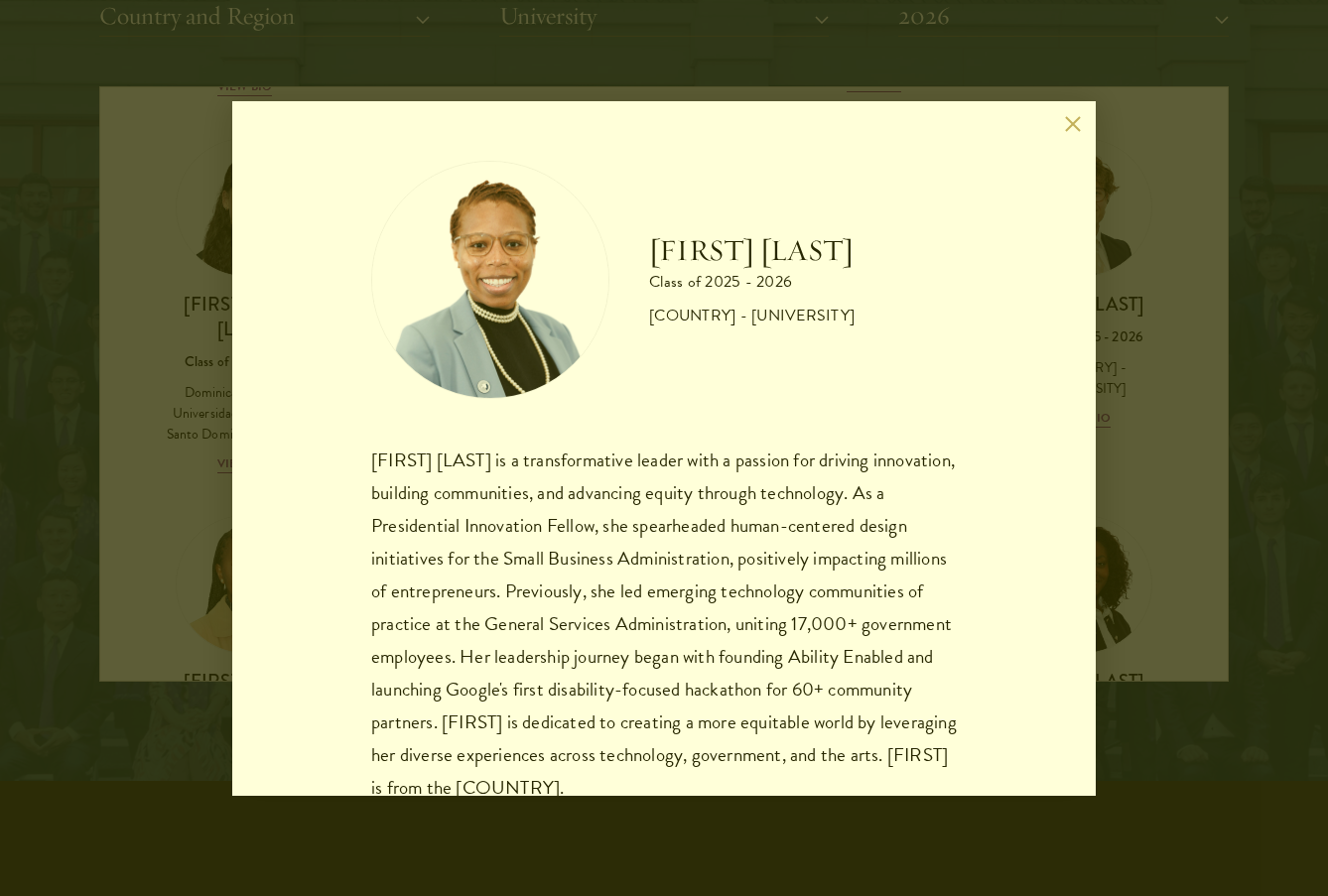 scroll, scrollTop: 67, scrollLeft: 0, axis: vertical 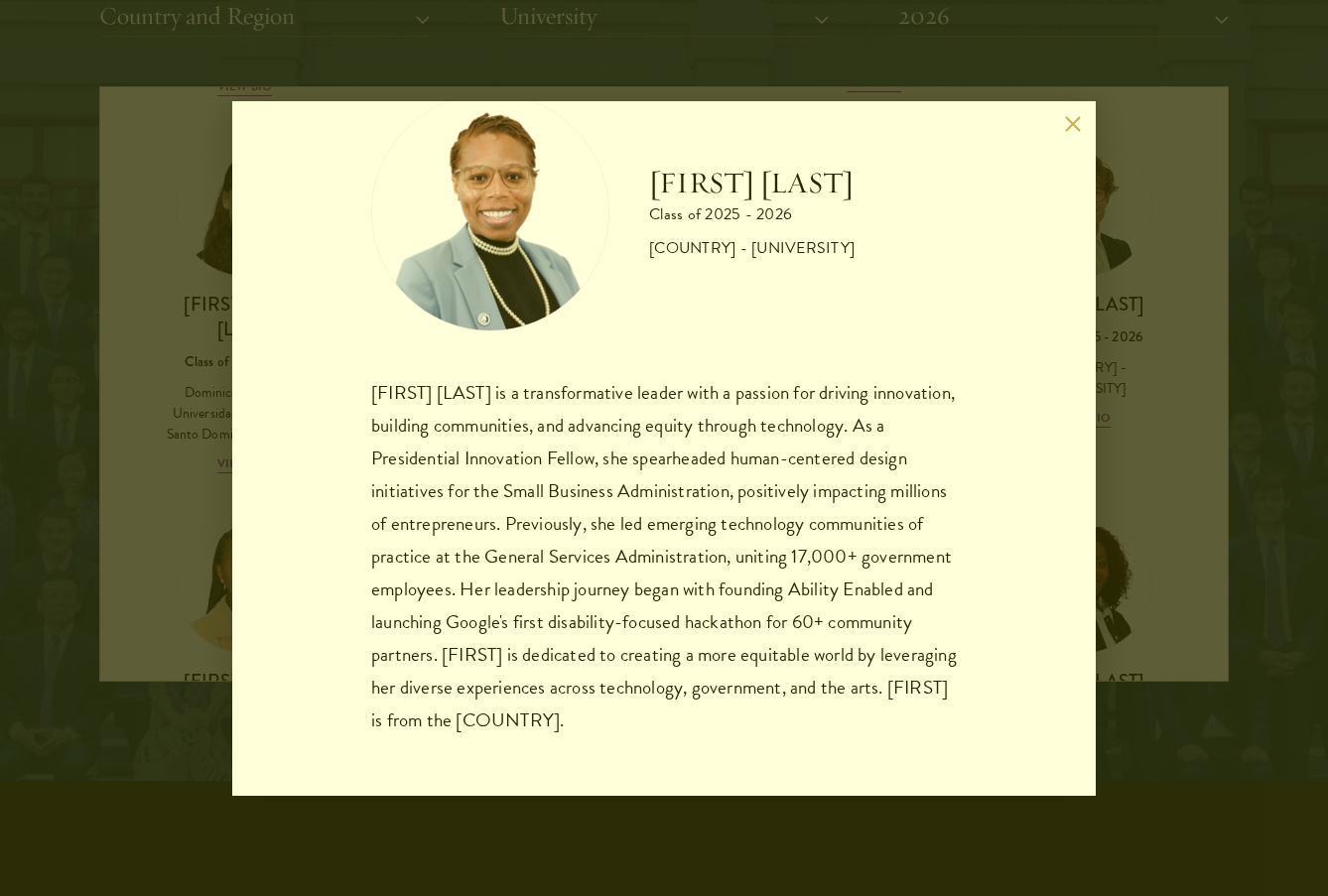 click at bounding box center (1072, 124) 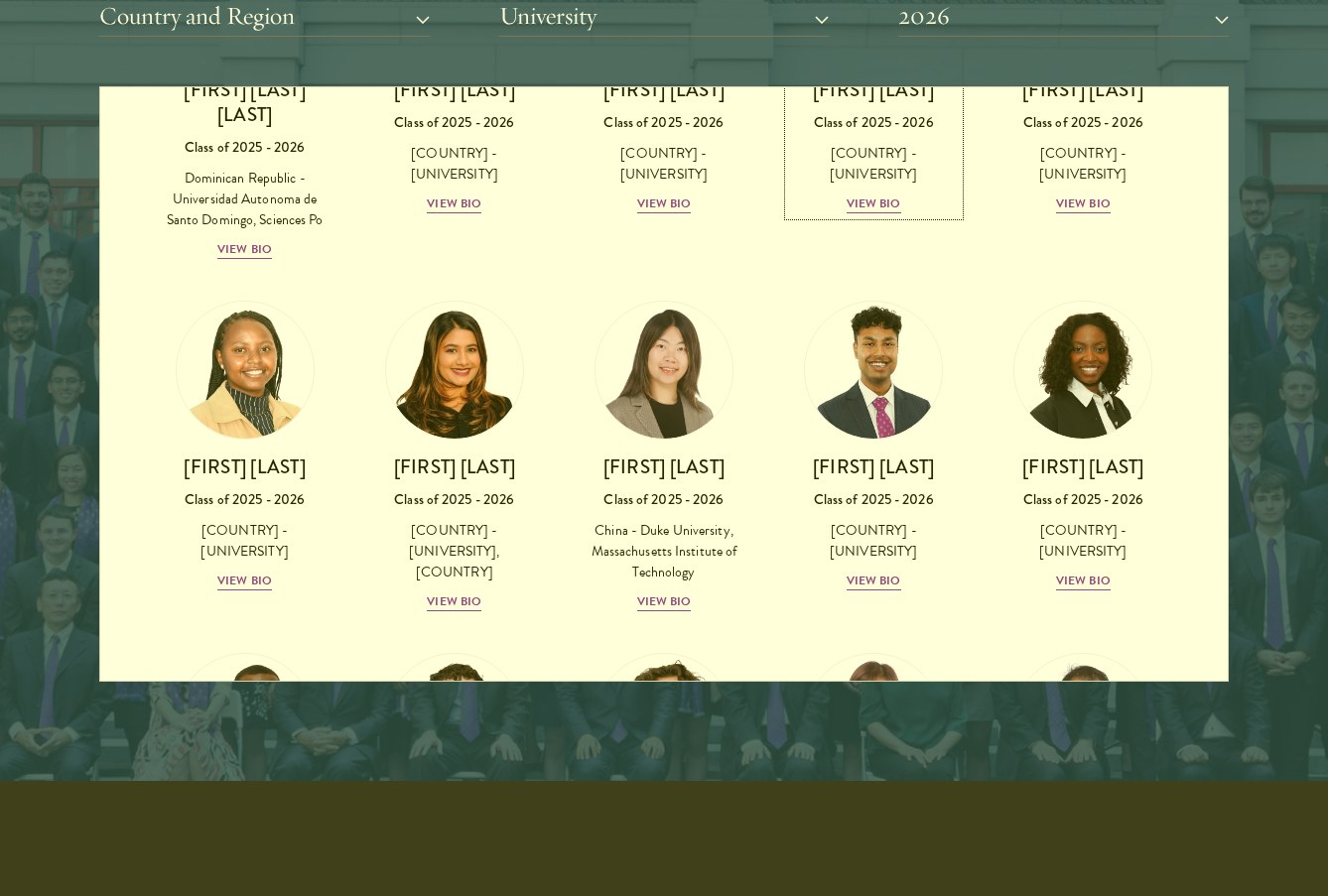 scroll, scrollTop: 2807, scrollLeft: 0, axis: vertical 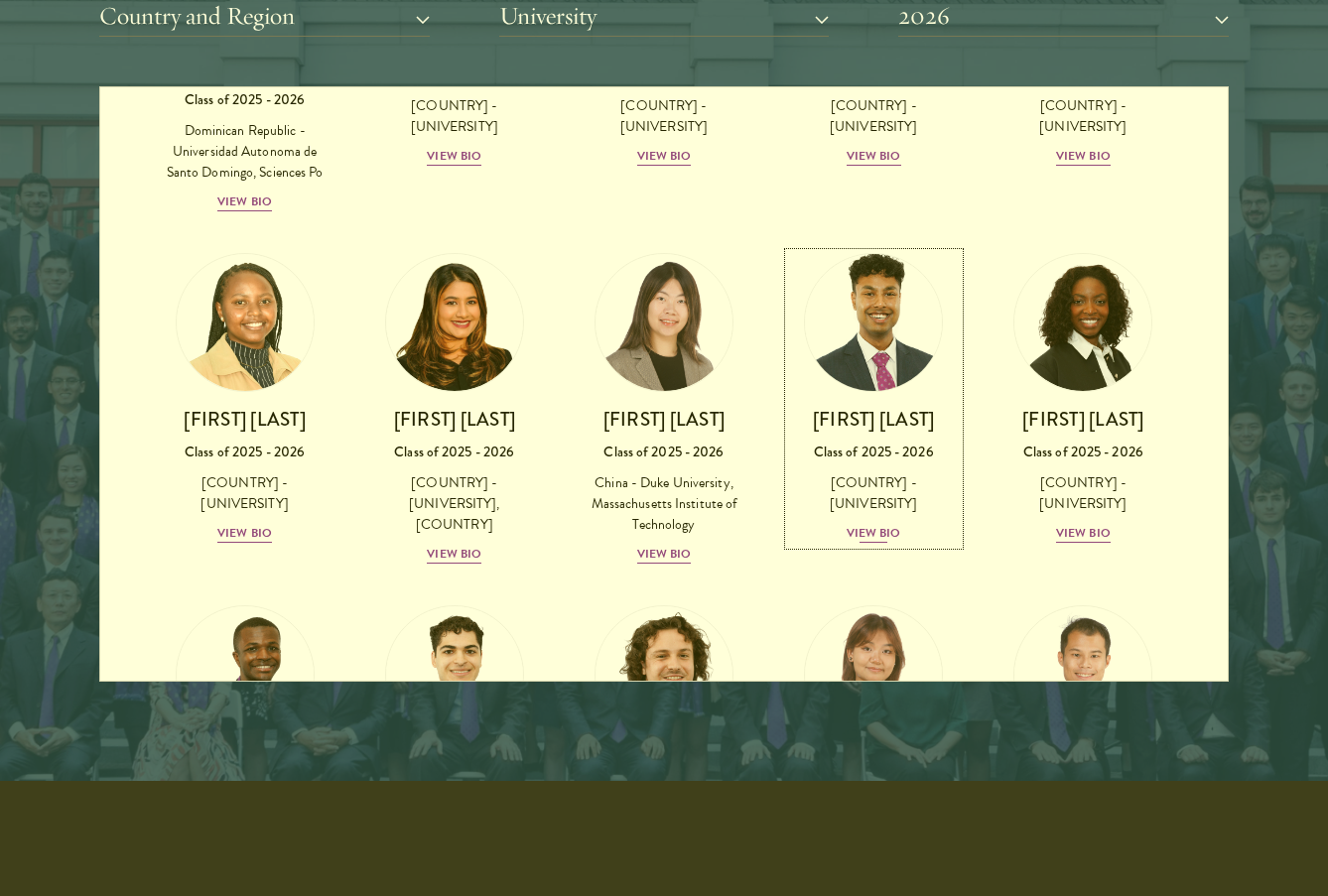 click on "View Bio" at bounding box center (873, 533) 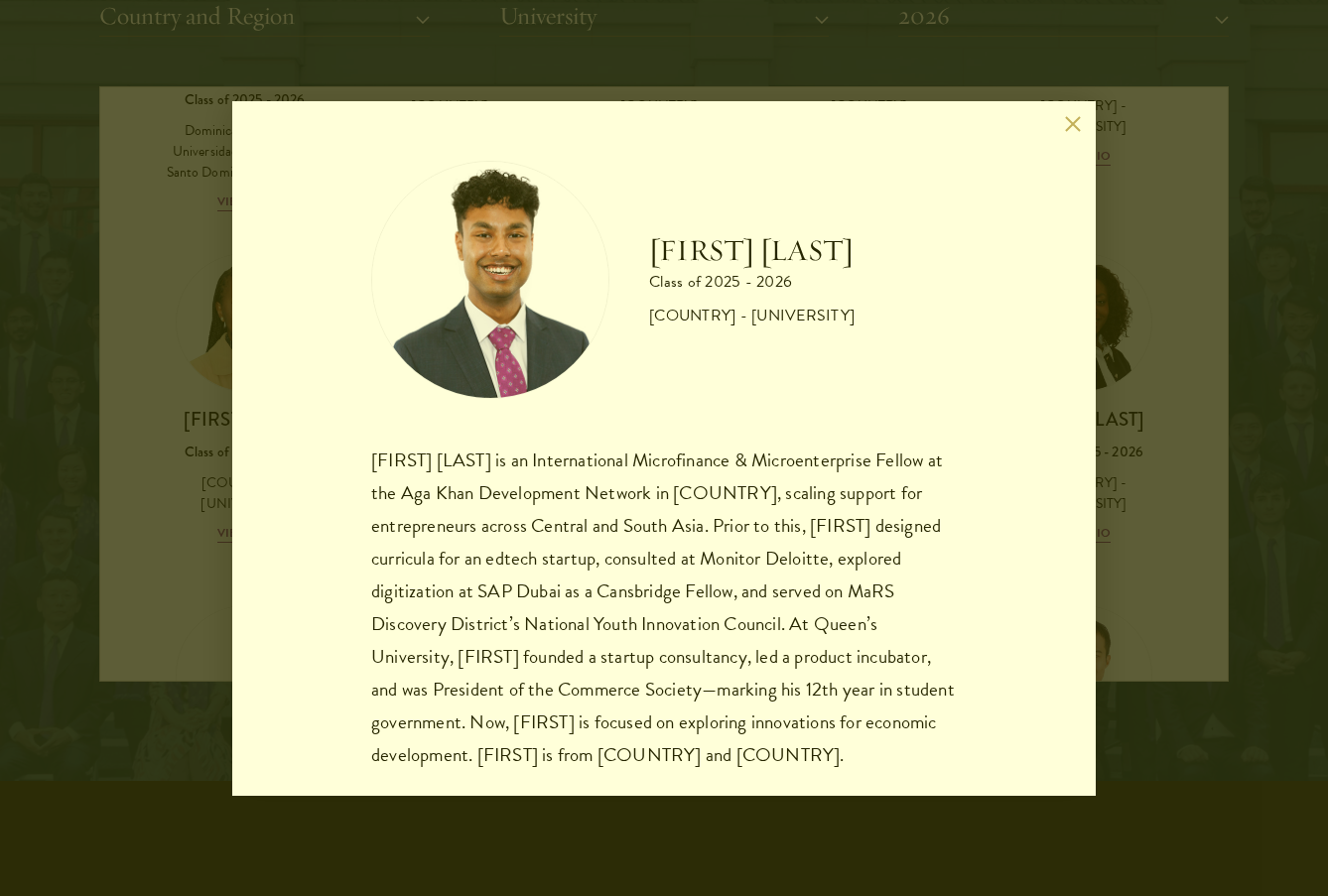 click on "[FIRST] [LAST]
Class of 2025 - 2026
Canada - [UNIVERSITY]
[FIRST] [LAST] is an International Microfinance & Microenterprise Fellow at the Aga Khan Development Network in Kyrgyzstan, scaling support for entrepreneurs across Central and South Asia. Prior to this, [FIRST] designed curricula for an edtech startup, consulted at Monitor Deloitte, explored digitization at SAP Dubai as a Cansbridge Fellow, and served on MaRS Discovery District’s National Youth Innovation Council. At Queen’s University, [FIRST] founded a startup consultancy, led a product incubator, and was President of the Commerce Society—marking his 12th year in student government. Now, [FIRST] is focused on exploring innovations for economic development. [FIRST] is from Bangladesh and Canada." at bounding box center (664, 448) 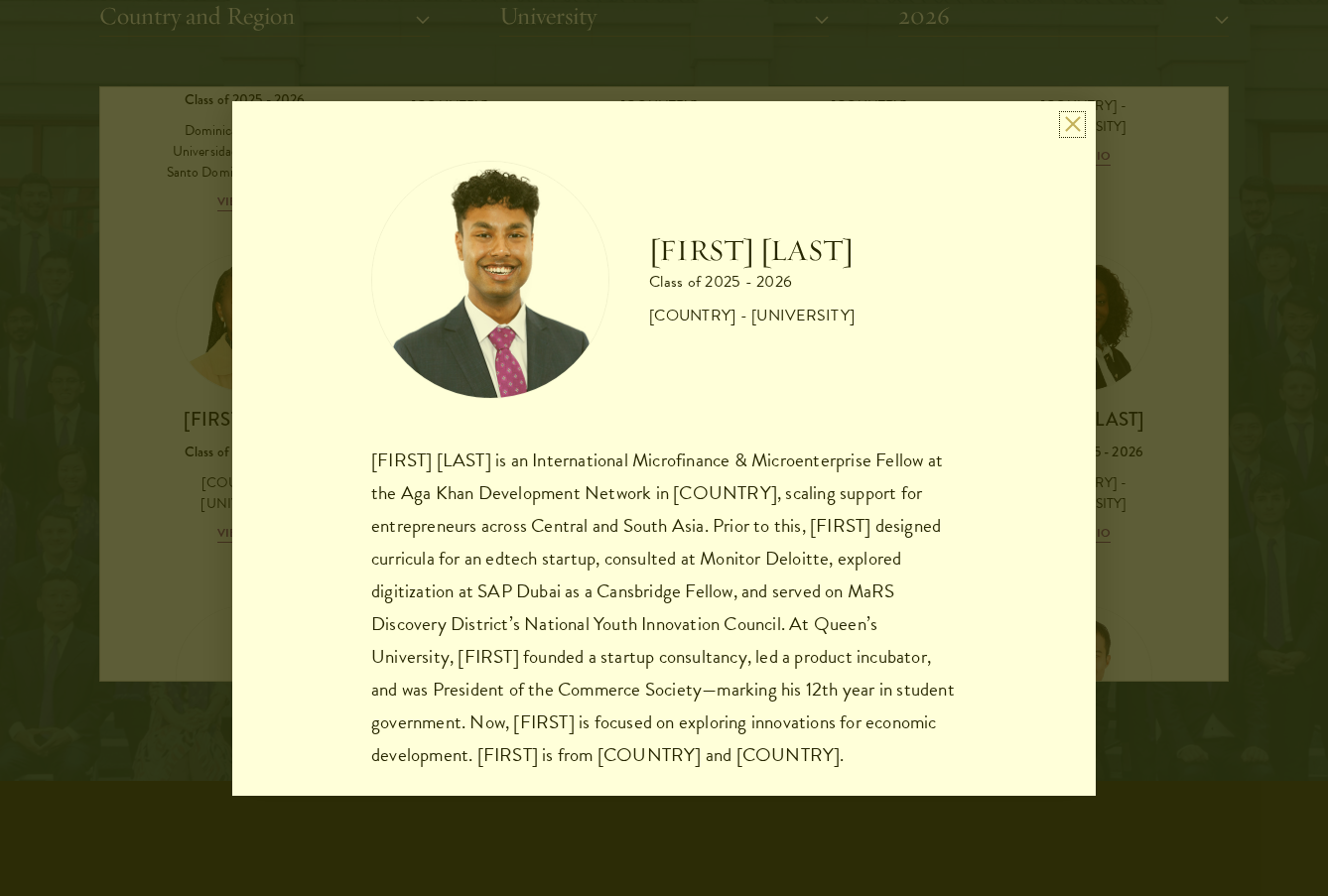 click at bounding box center [1072, 124] 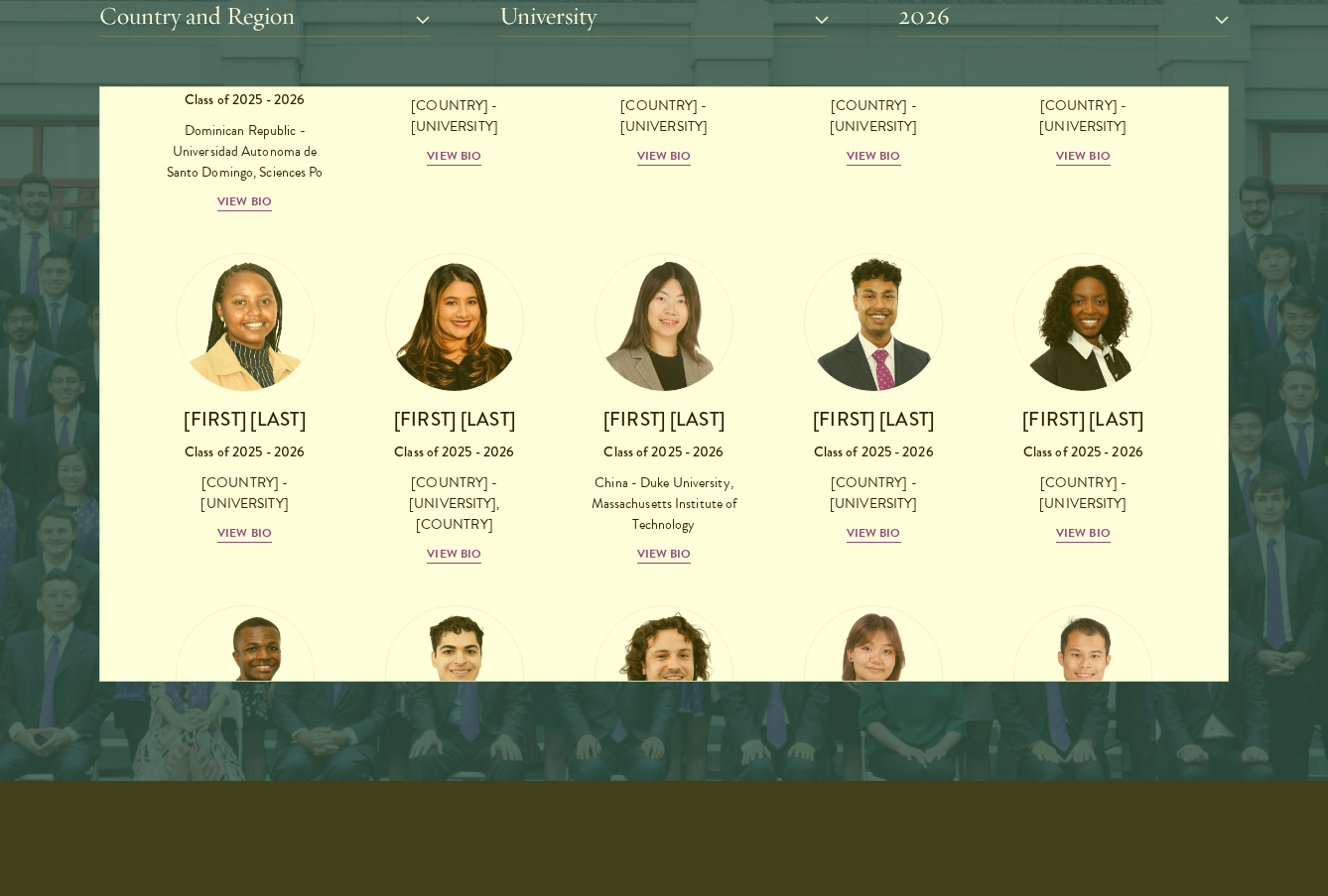 click on "[FIRST] [LAST]
Class of 2025 - 2026
China - Peking University
View Bio
Cirenquji
Class of 2023 - 2024
China - Peking University, New York University
Lozangtashi
Class of 2025 - 2026
China - South-Central Minzu University, Beijing Normal University
View Bio
[FIRST][LAST]
Class of 2024 - 2025
Egypt - African Leadership University, Rwanda
View Bio
[FIRST] [LAST]
Class of 2019 - 2020
United Kingdom - Imperial College London
[FIRST] [LAST]" at bounding box center [664, 2515] 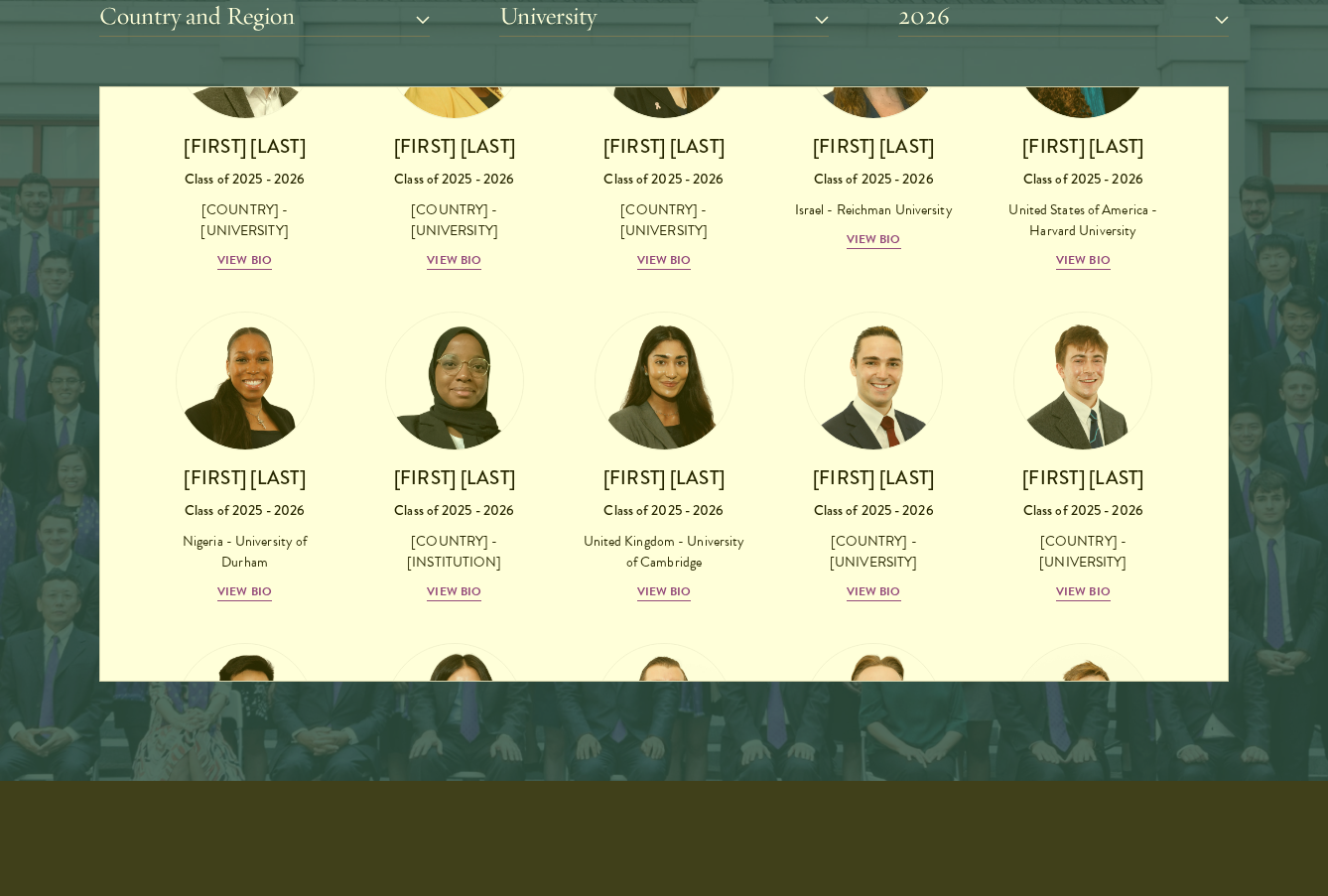 scroll, scrollTop: 7327, scrollLeft: 0, axis: vertical 